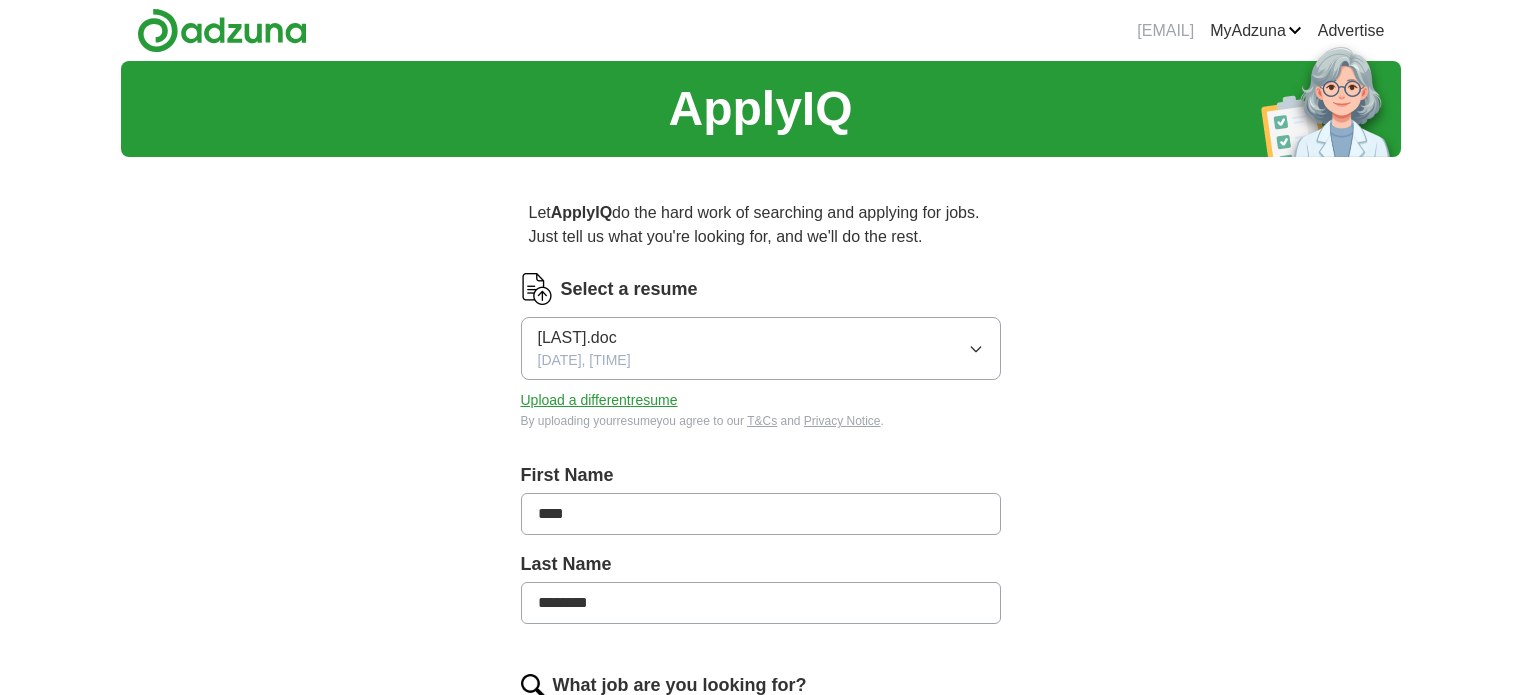 scroll, scrollTop: 0, scrollLeft: 0, axis: both 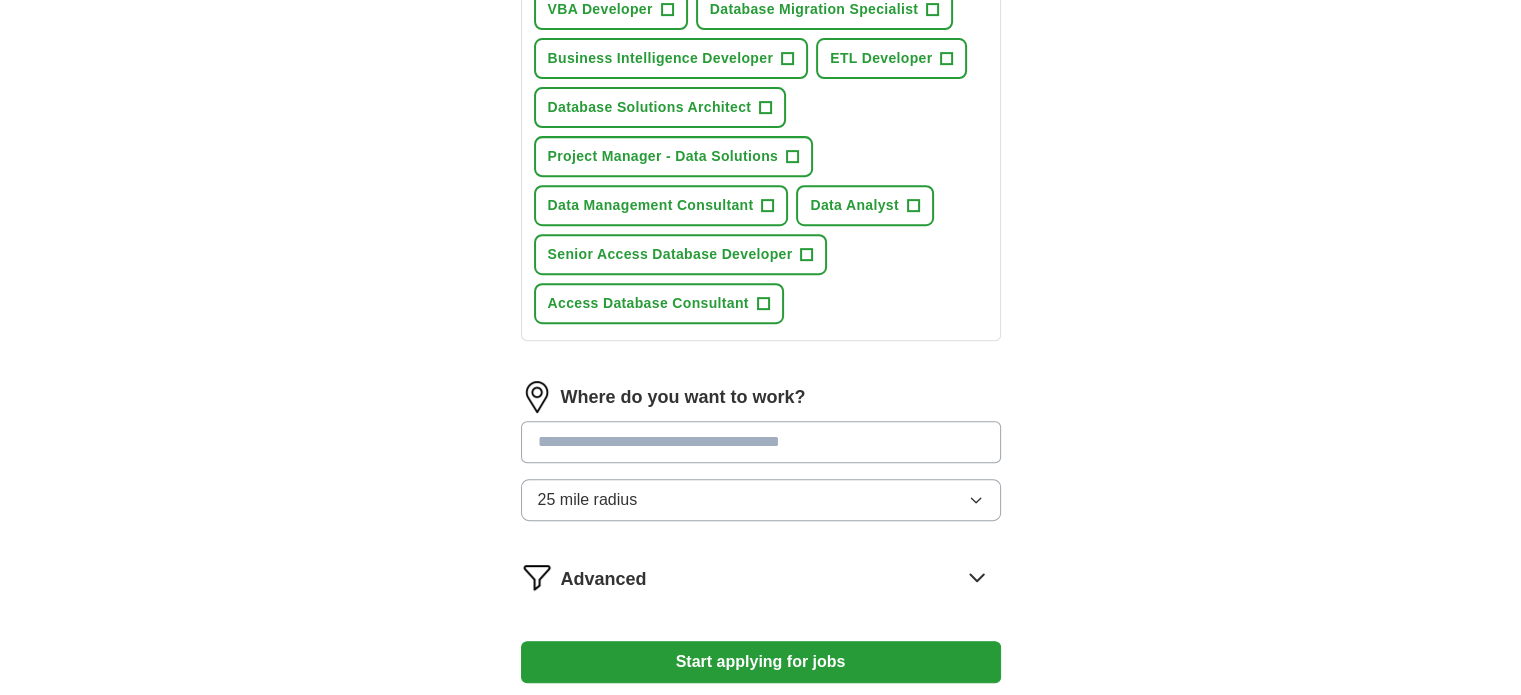 click 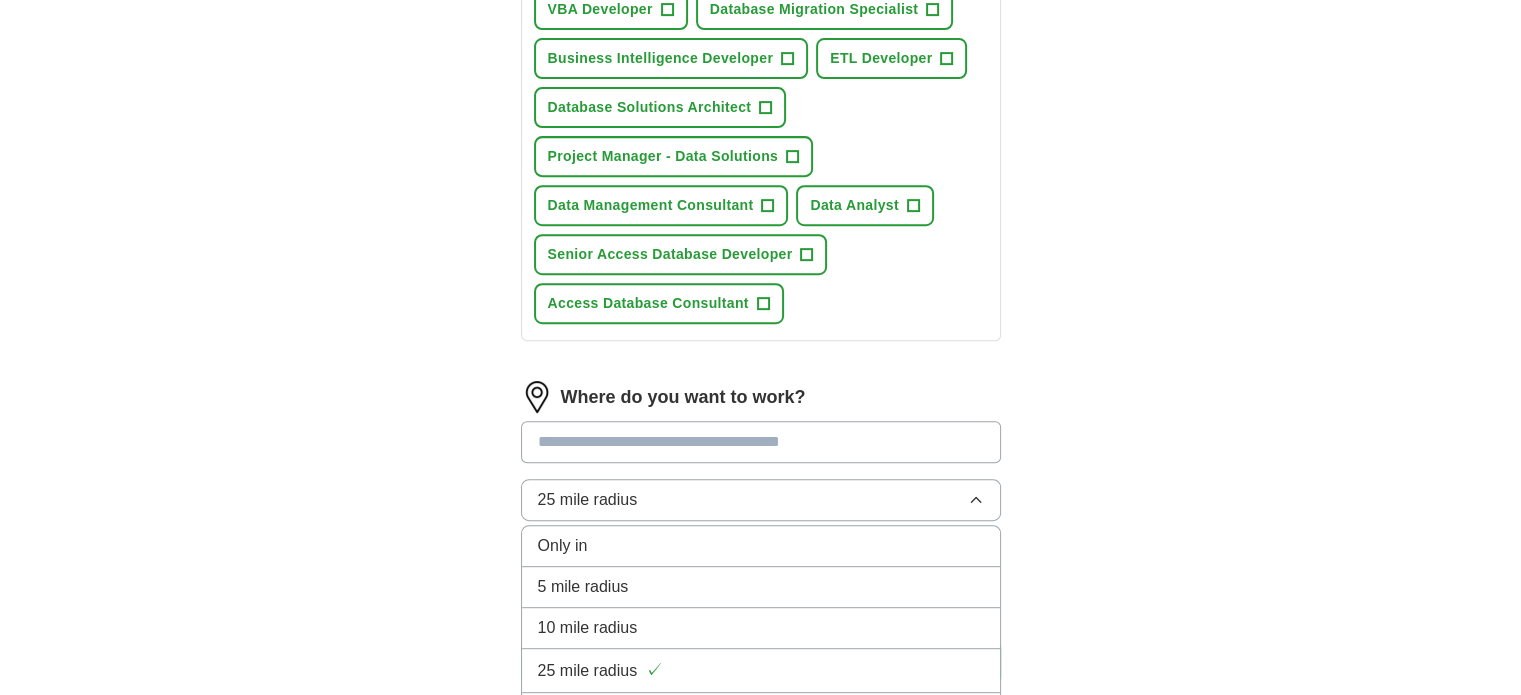 scroll, scrollTop: 914, scrollLeft: 0, axis: vertical 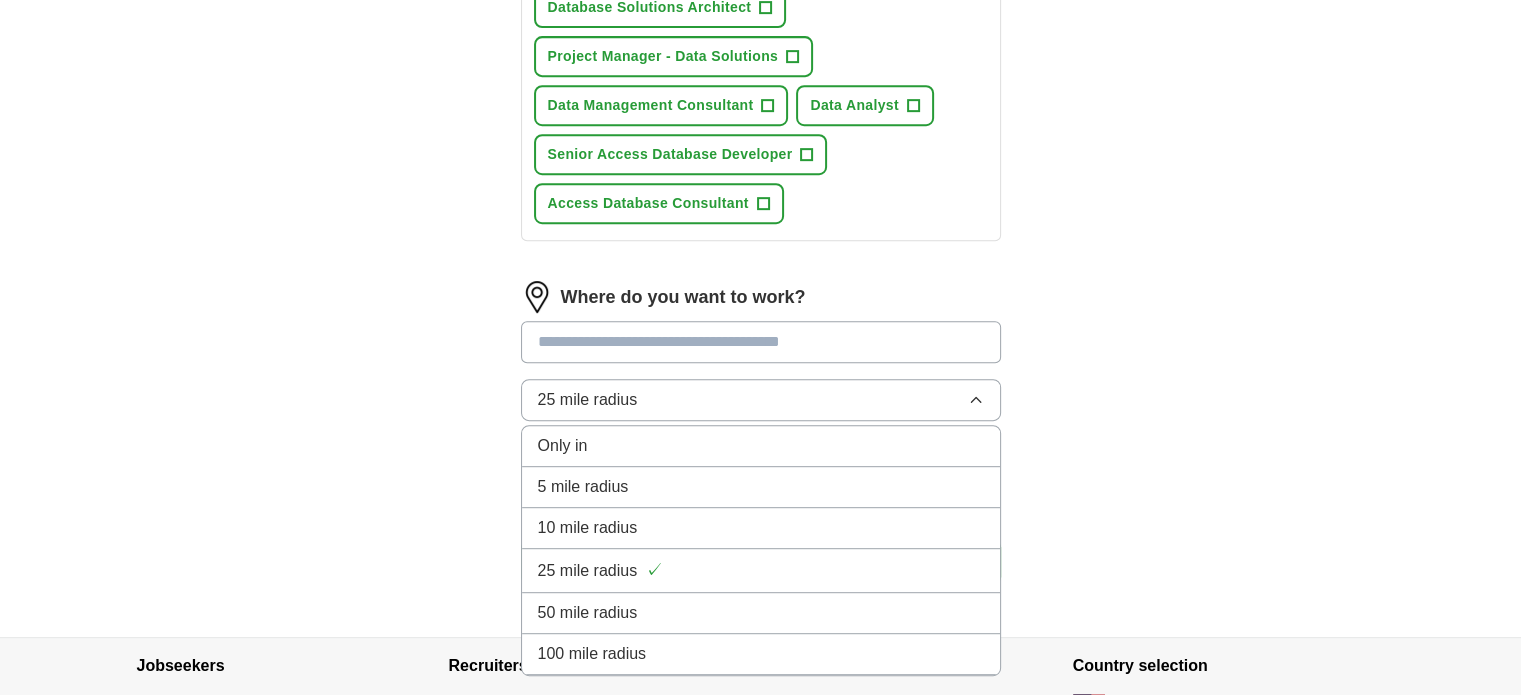 click on "100 mile radius" at bounding box center [761, 654] 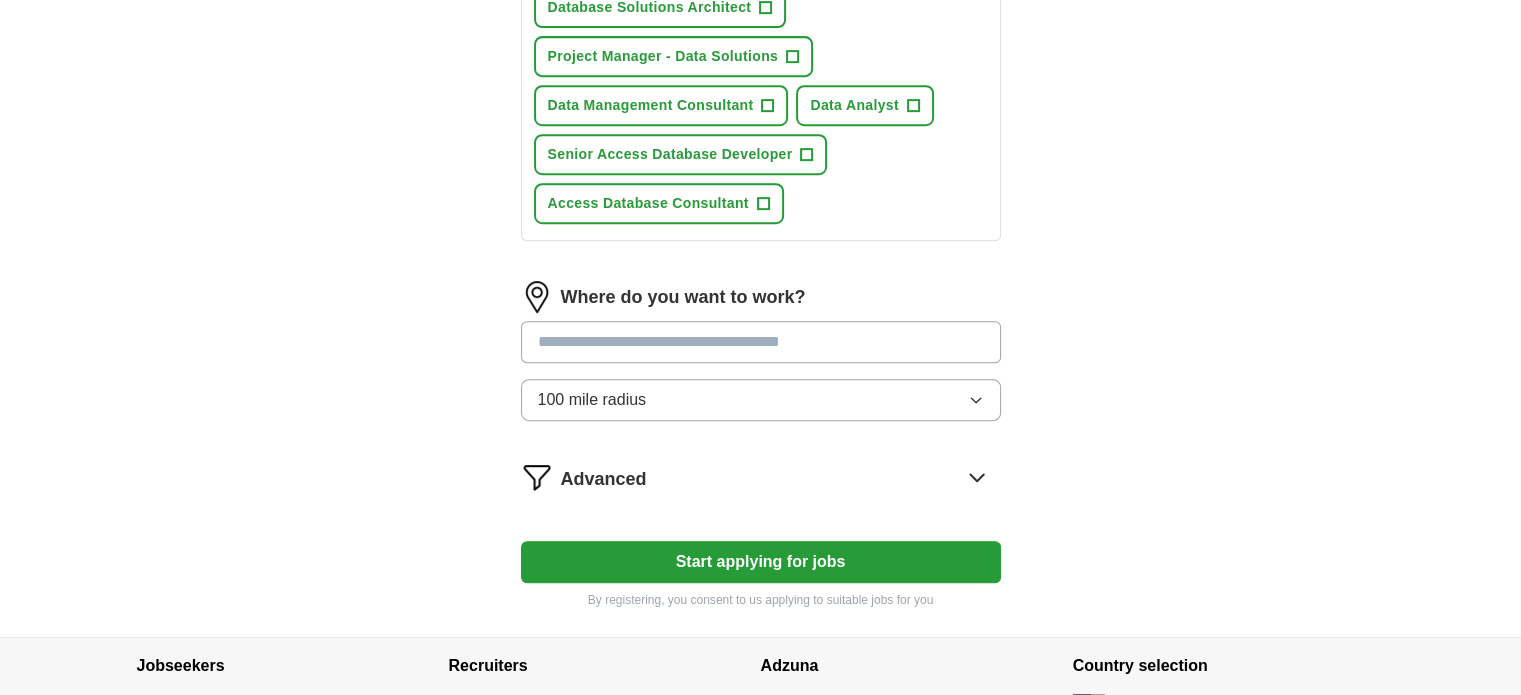 click at bounding box center [761, 342] 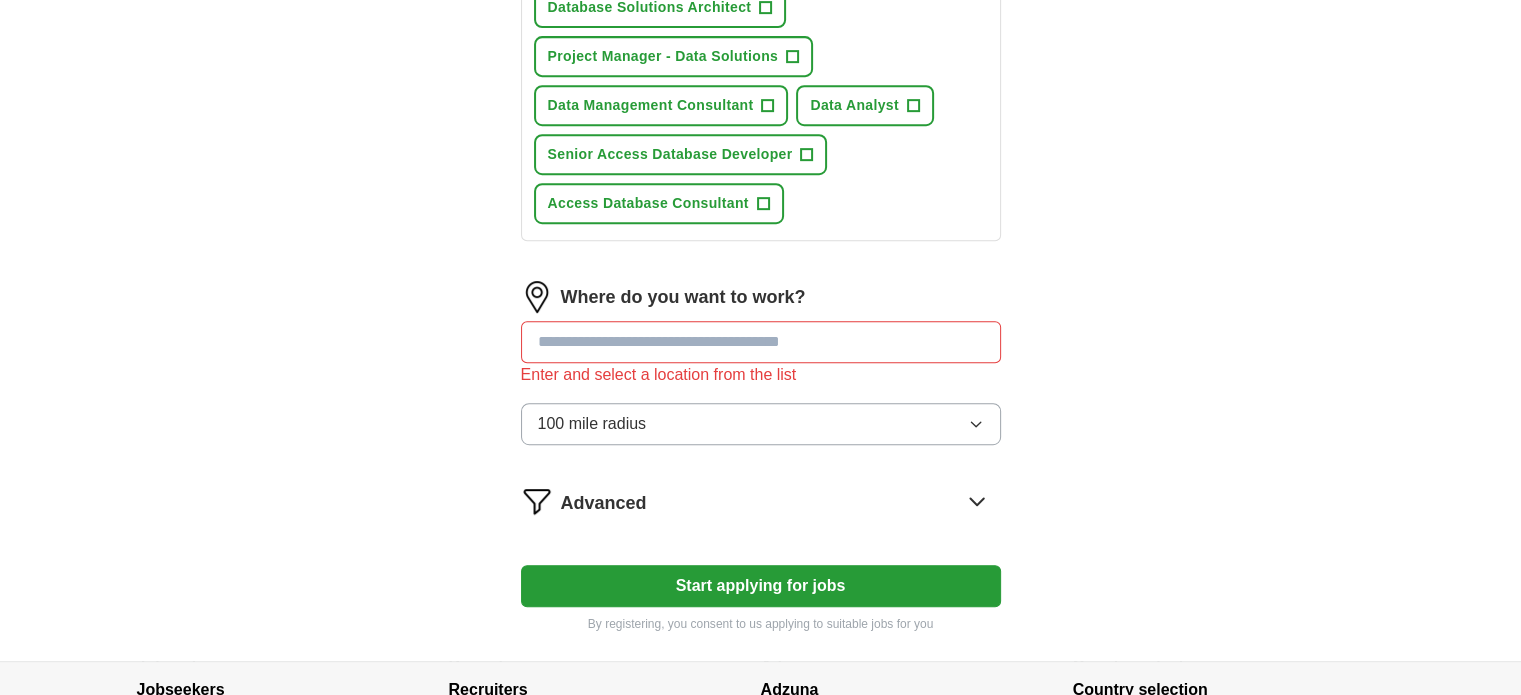 click on "Start applying for jobs" at bounding box center [761, 586] 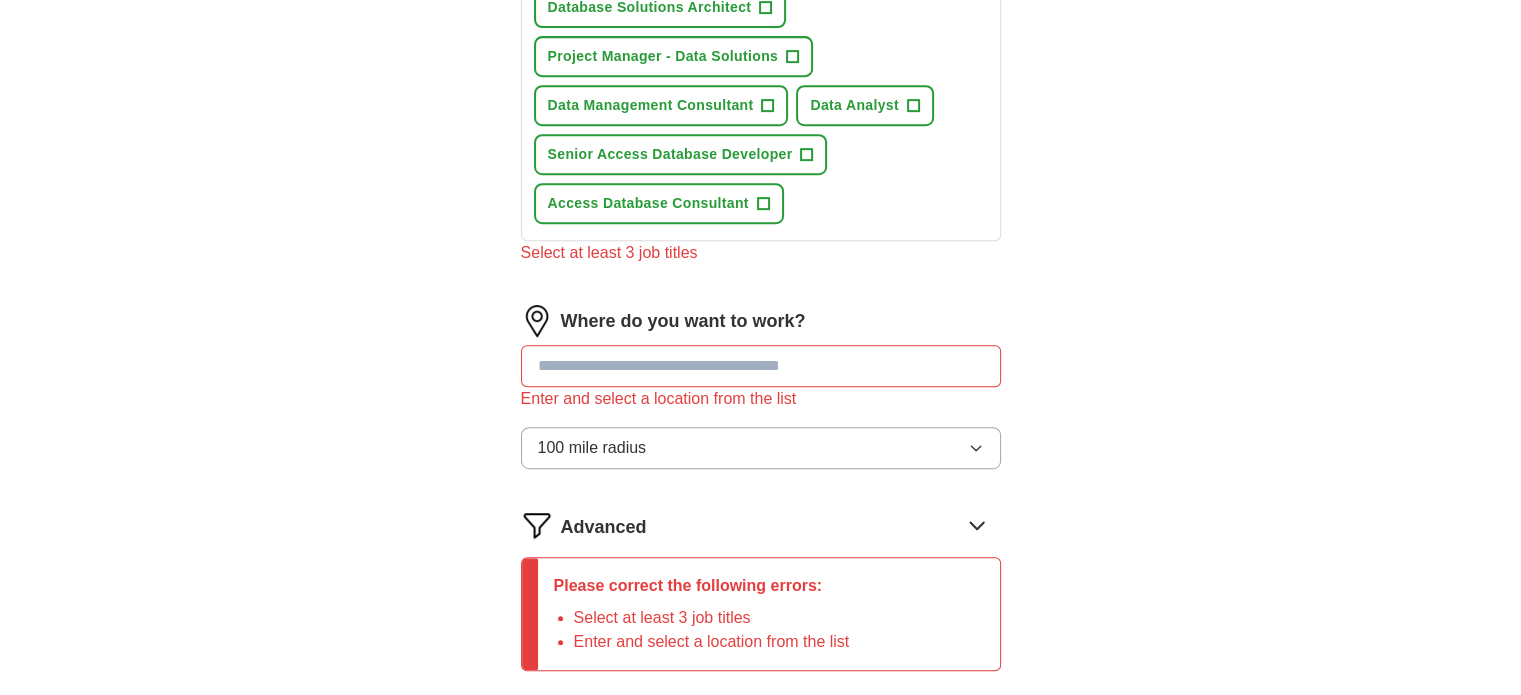 click at bounding box center [761, 366] 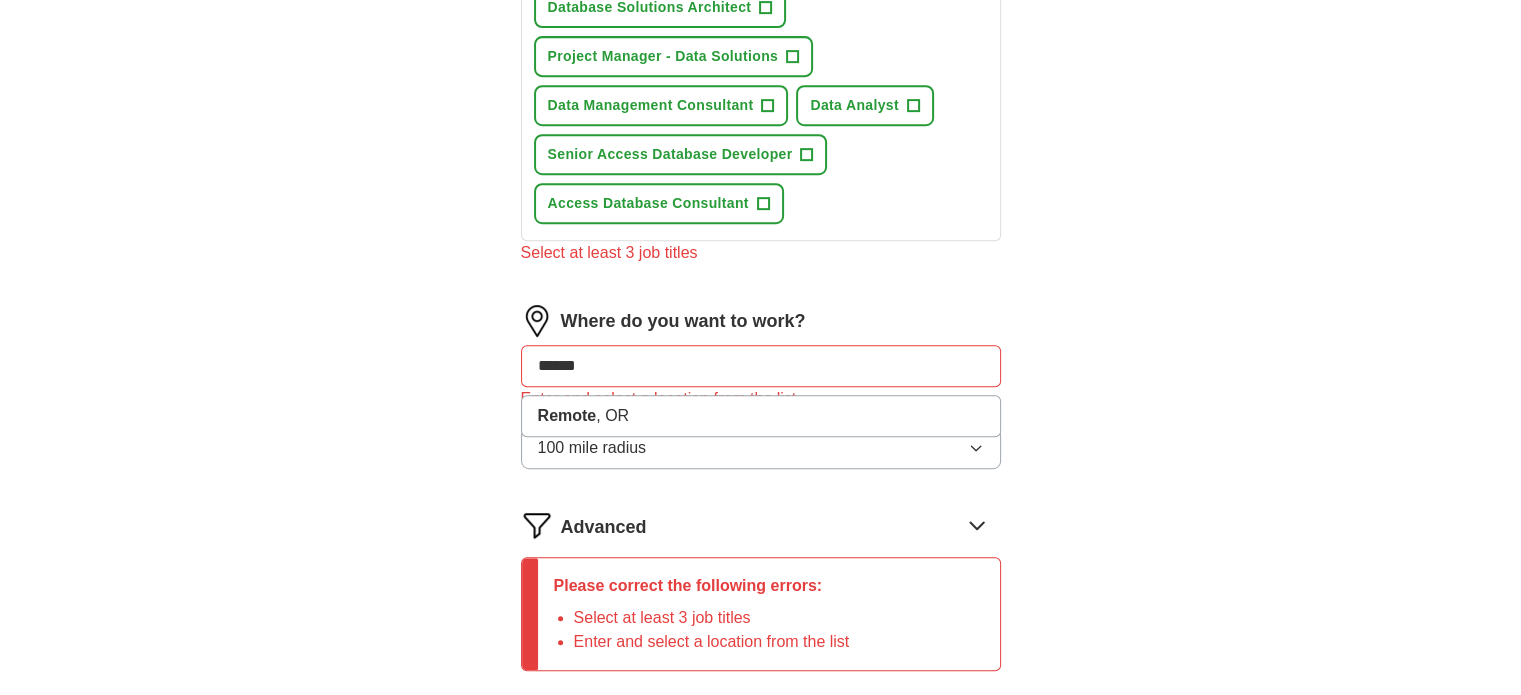 scroll, scrollTop: 1014, scrollLeft: 0, axis: vertical 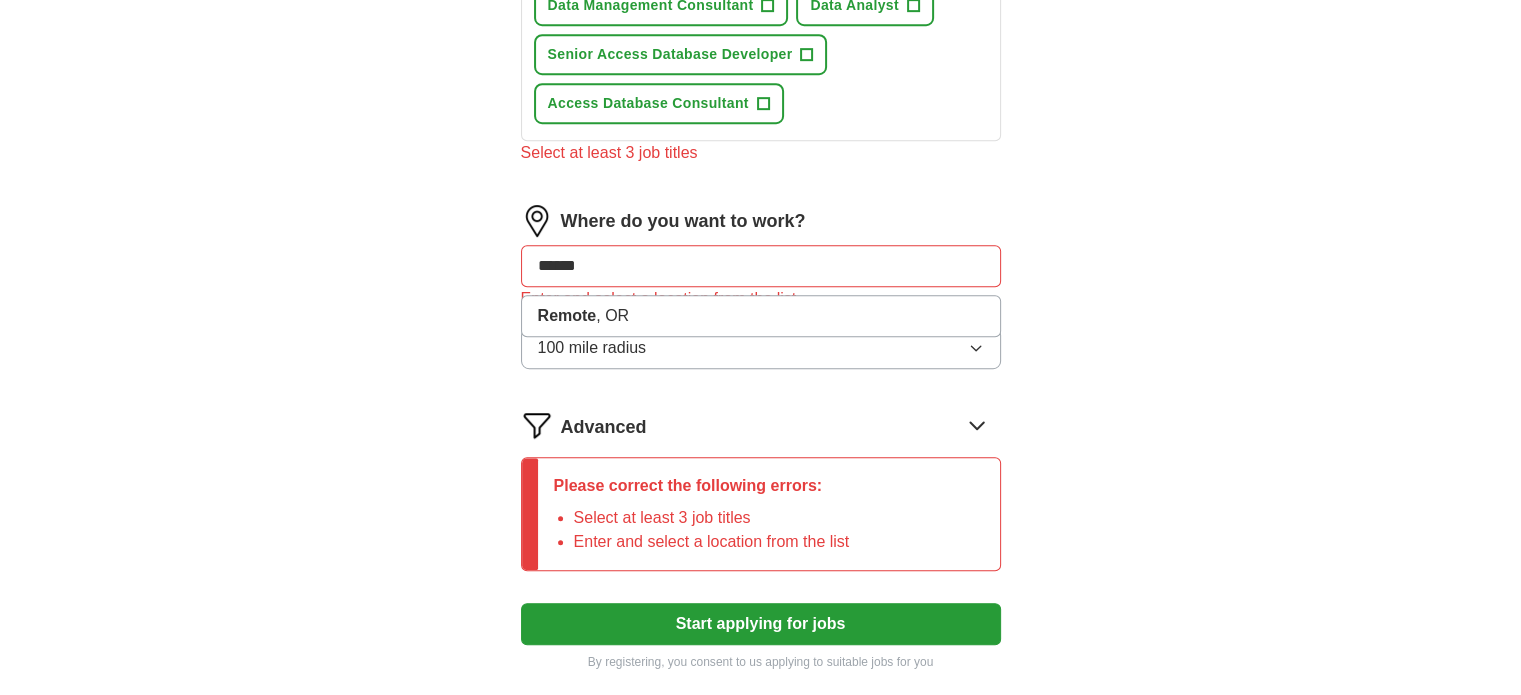 click on "Start applying for jobs" at bounding box center [761, 624] 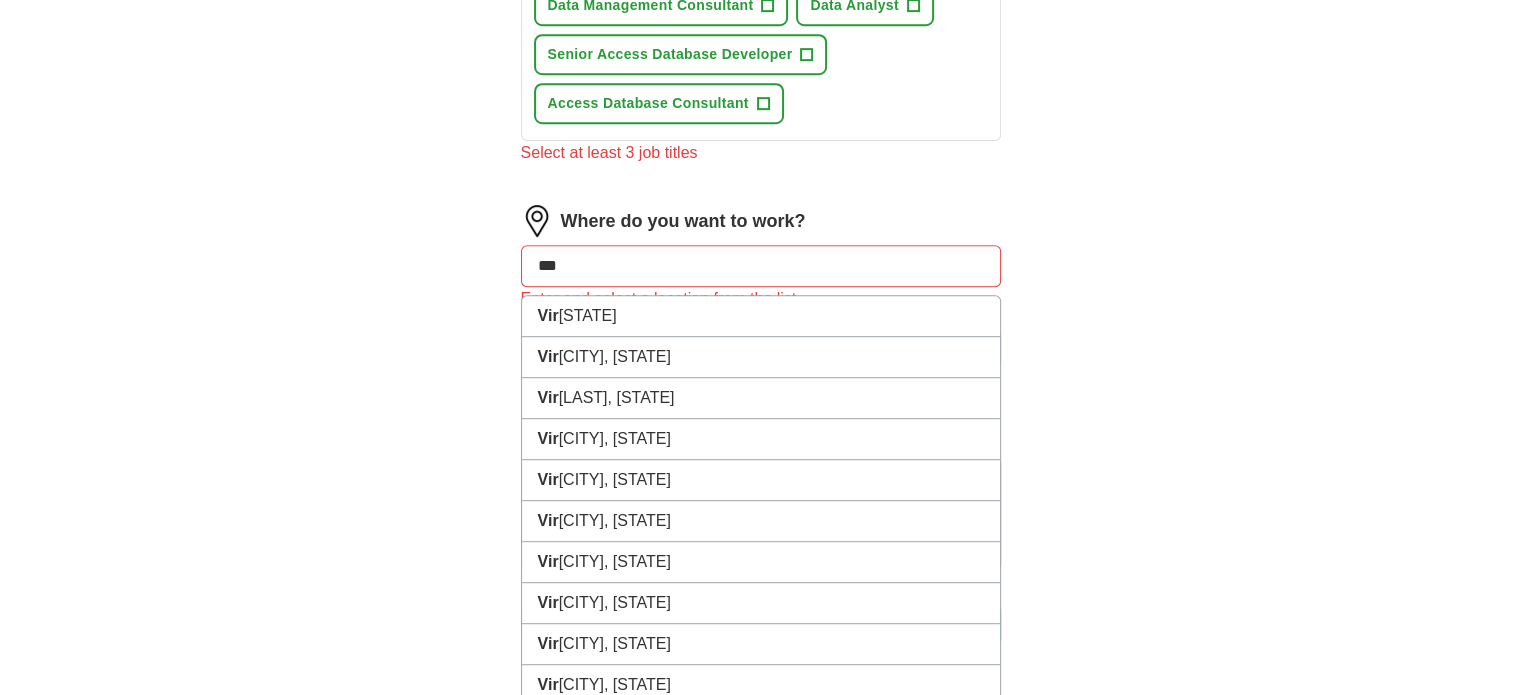 type on "**" 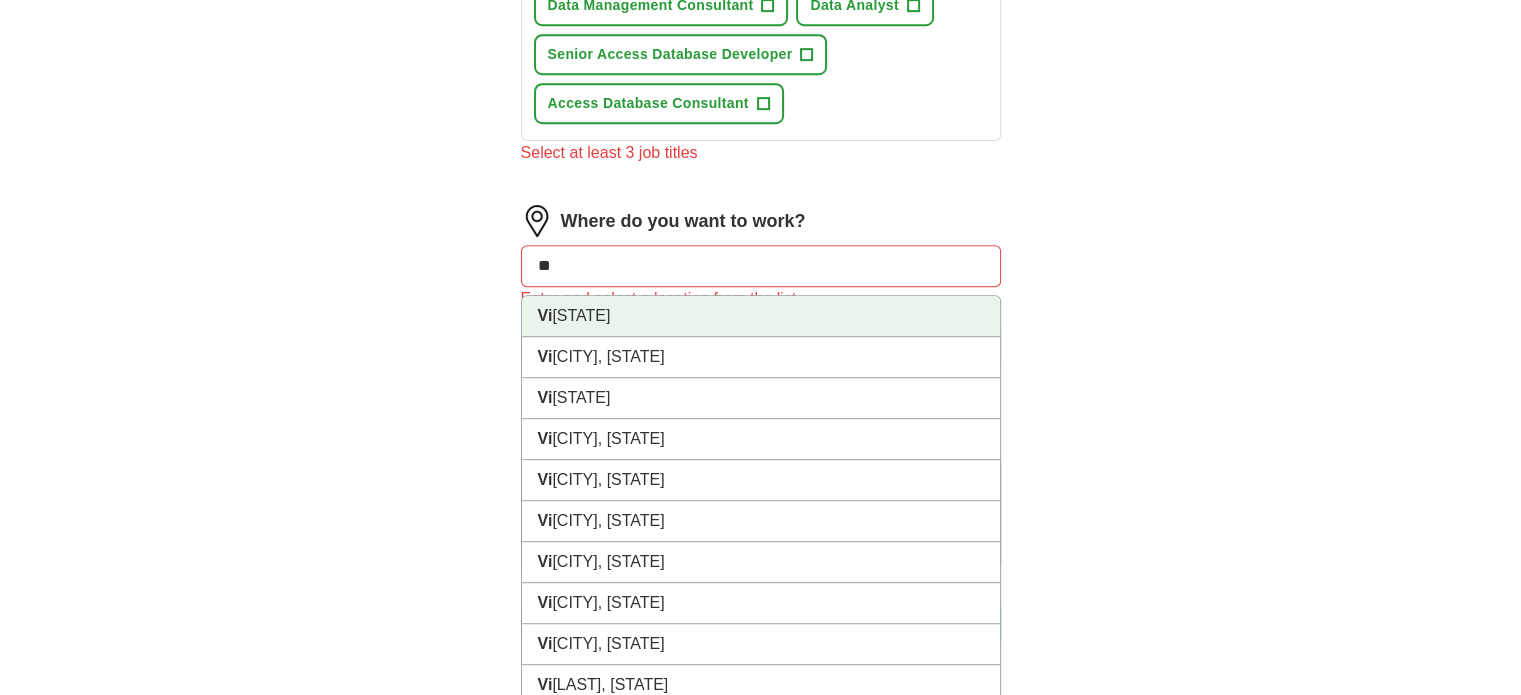 click on "Vi [STATE]" at bounding box center [761, 316] 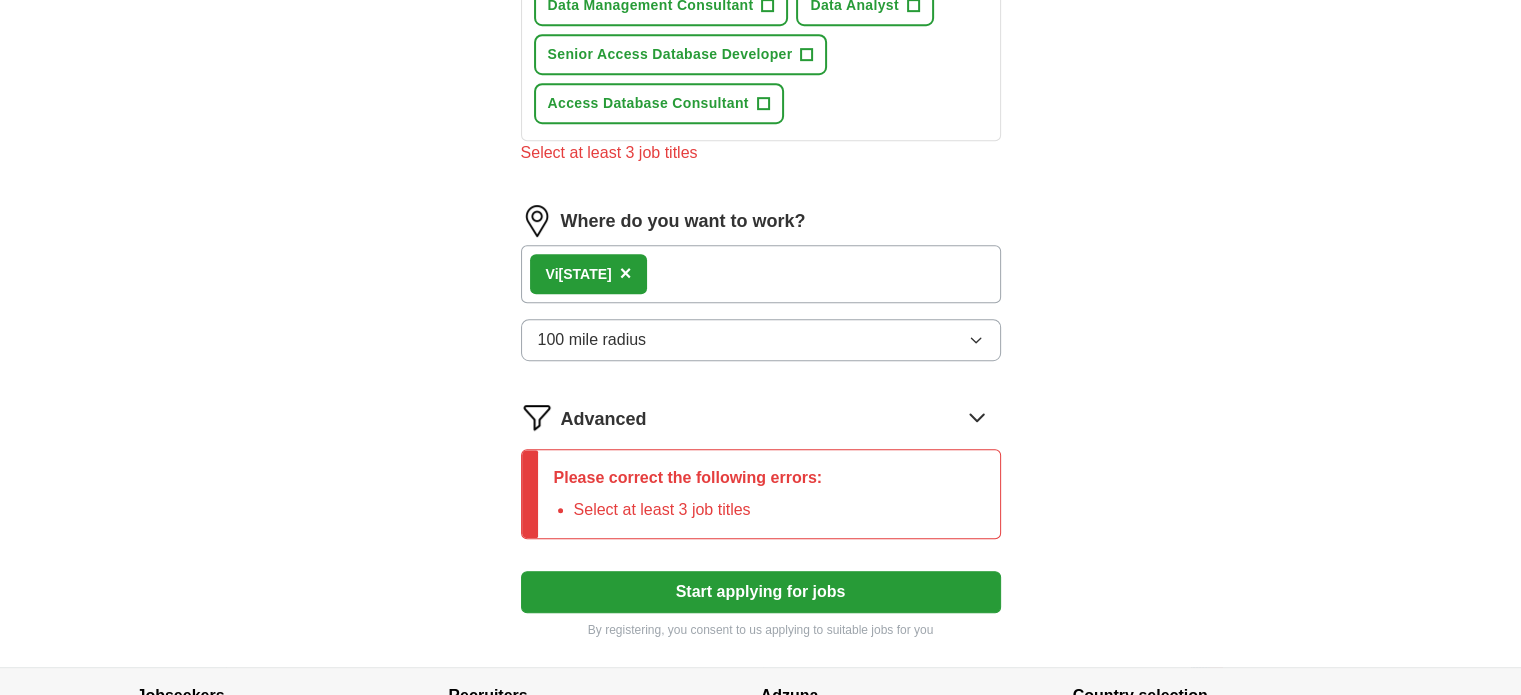 click on "Start applying for jobs" at bounding box center (761, 592) 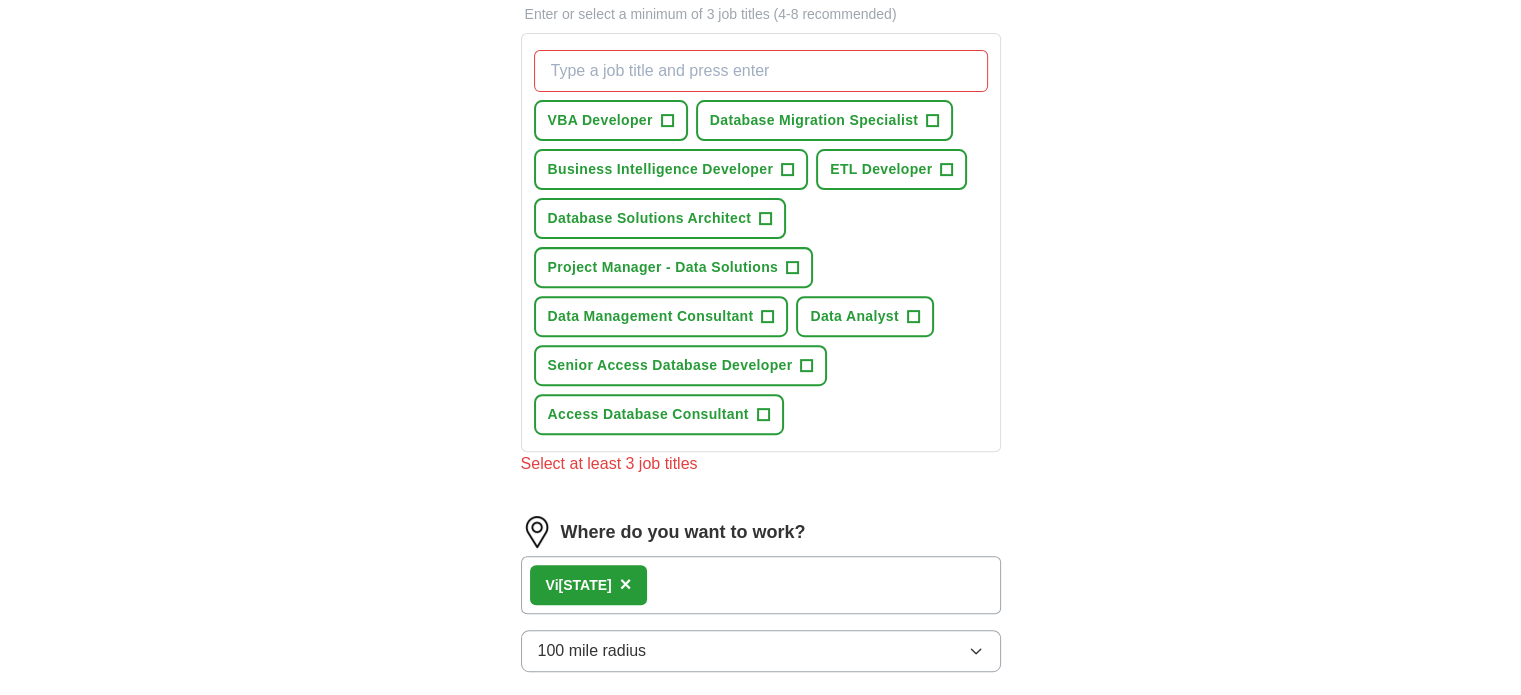 scroll, scrollTop: 614, scrollLeft: 0, axis: vertical 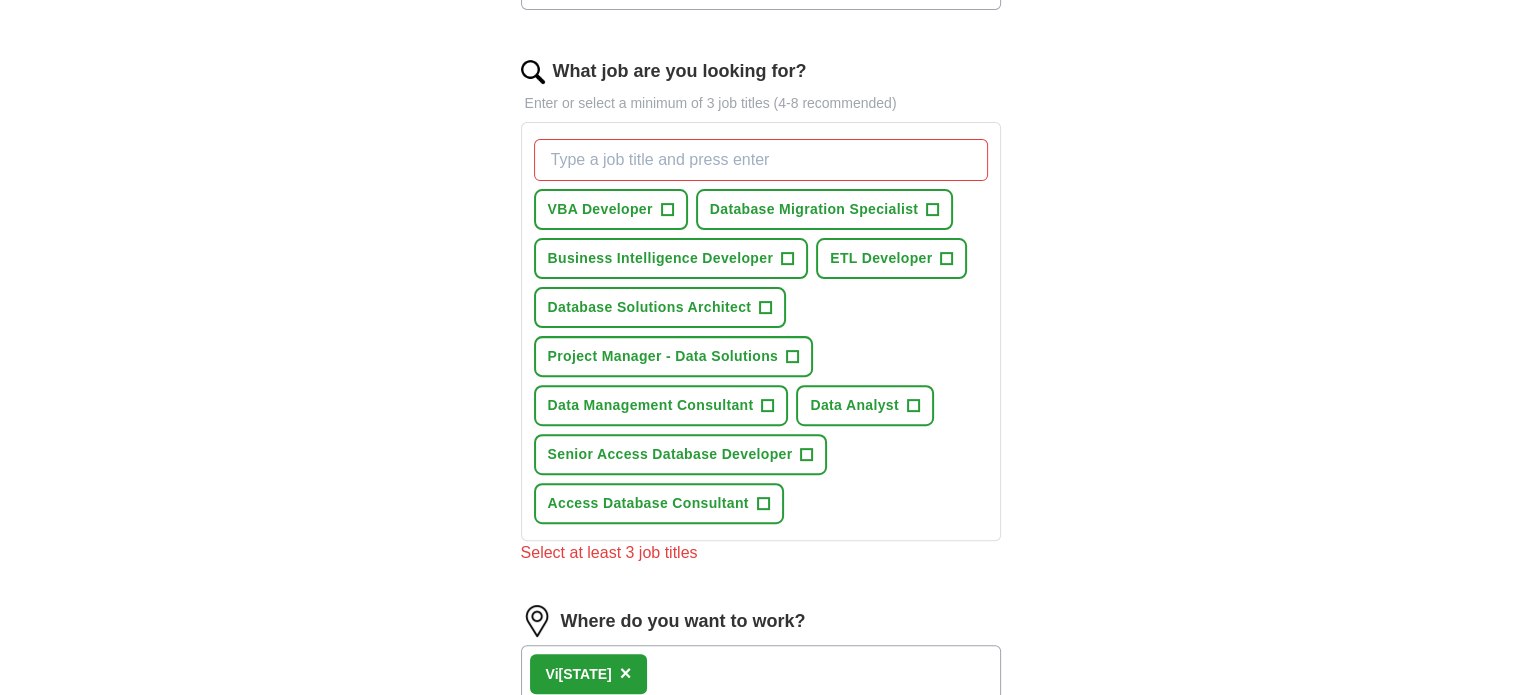 click on "What job are you looking for?" at bounding box center (761, 160) 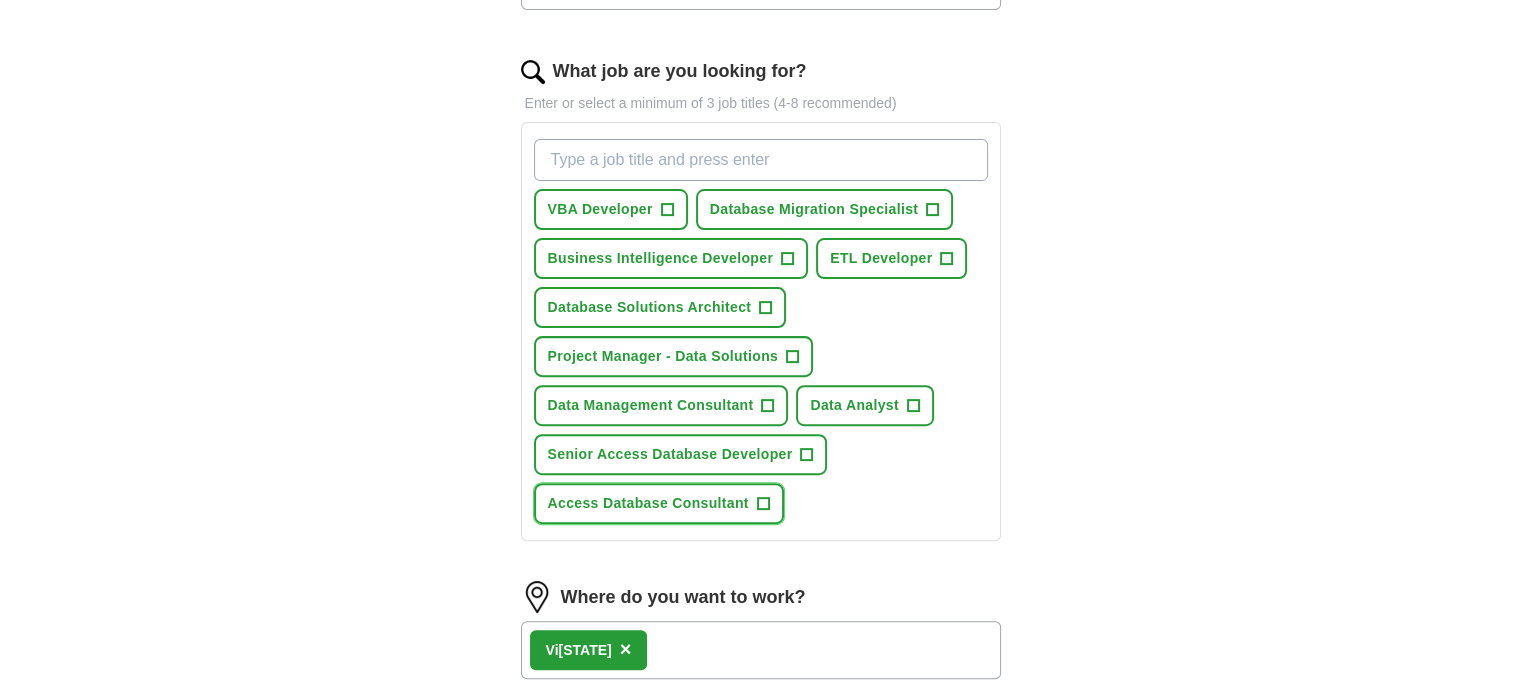 click on "+" at bounding box center [763, 504] 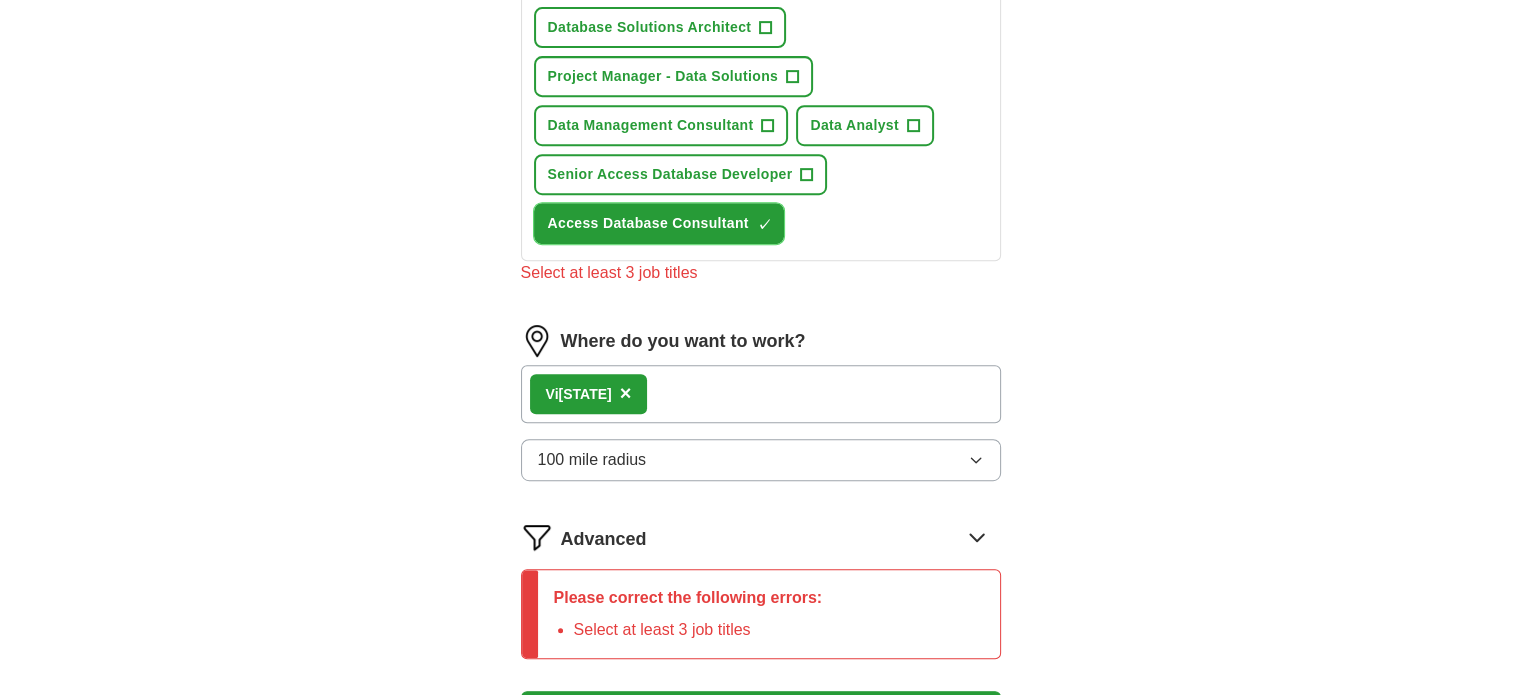 scroll, scrollTop: 1114, scrollLeft: 0, axis: vertical 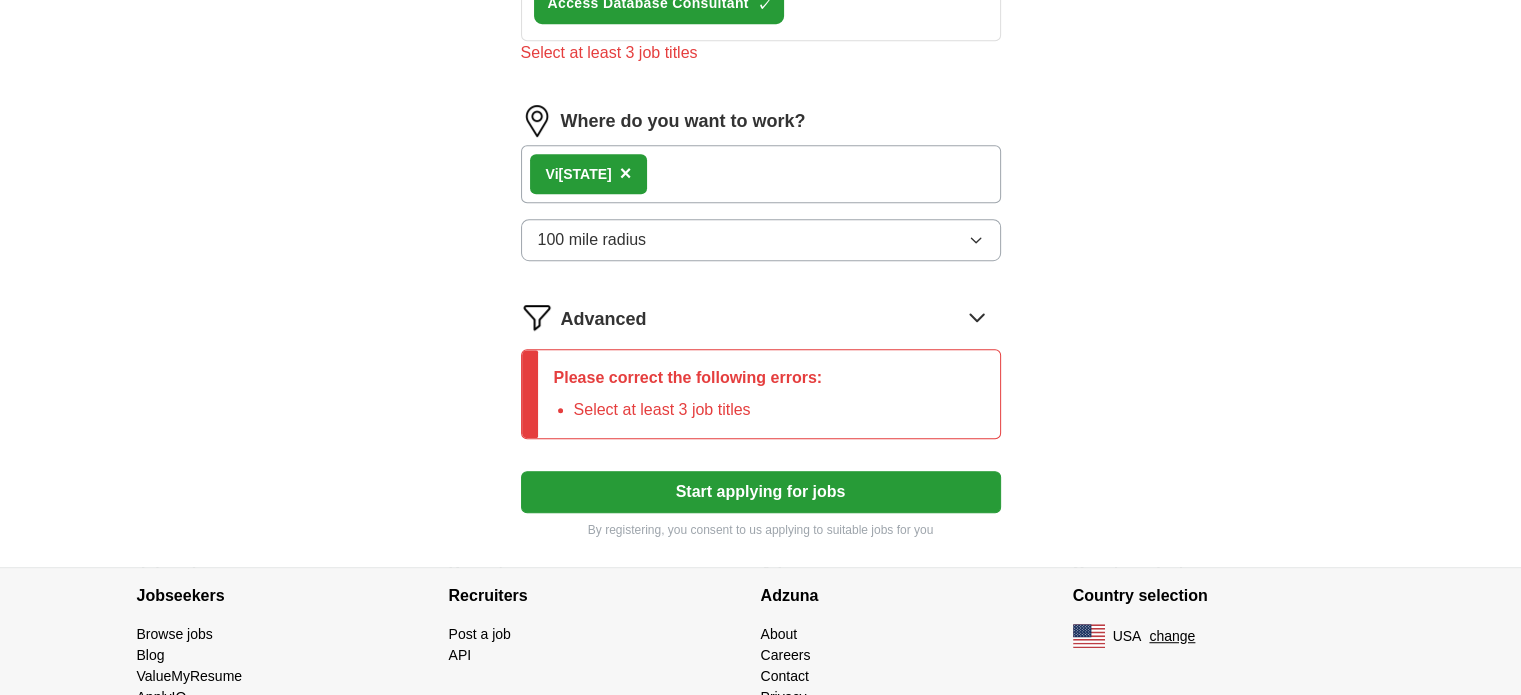 click on "Start applying for jobs" at bounding box center [761, 492] 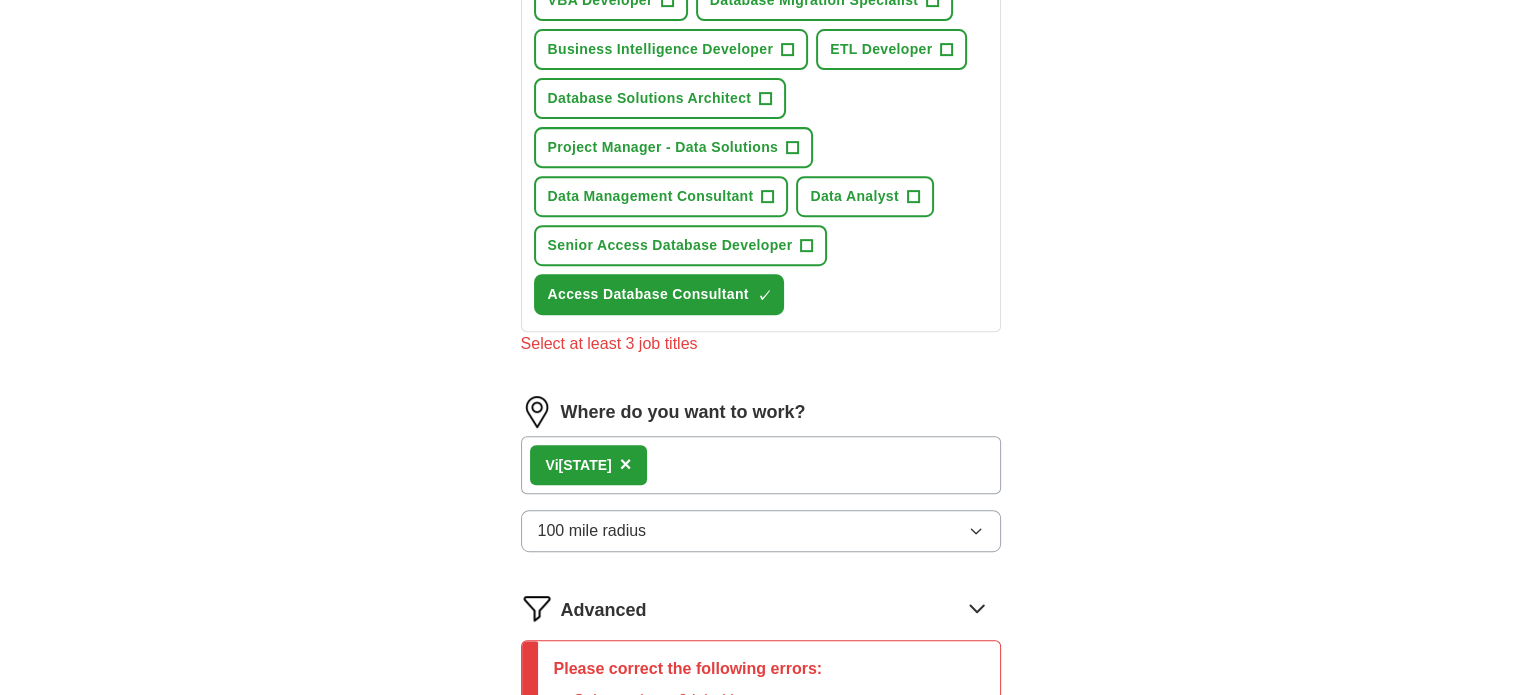 scroll, scrollTop: 814, scrollLeft: 0, axis: vertical 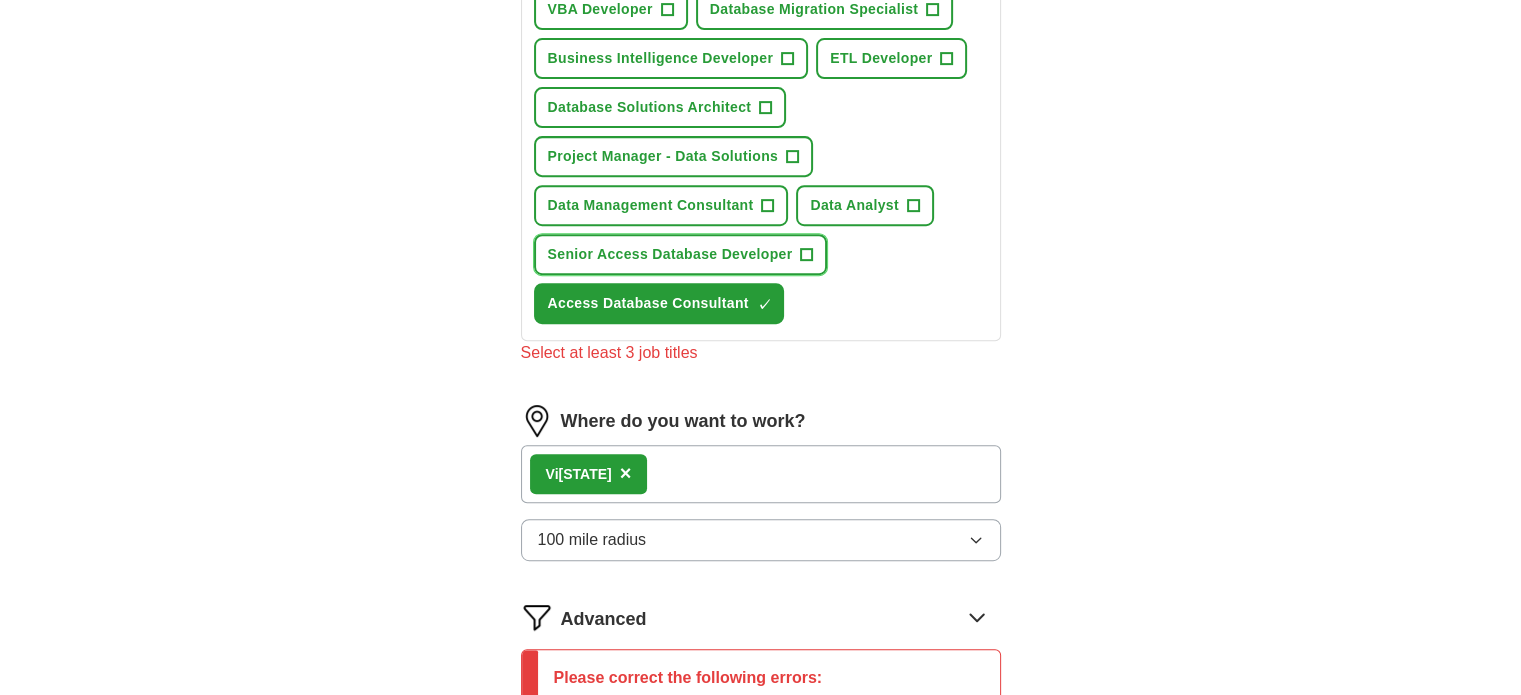 click on "+" at bounding box center (807, 255) 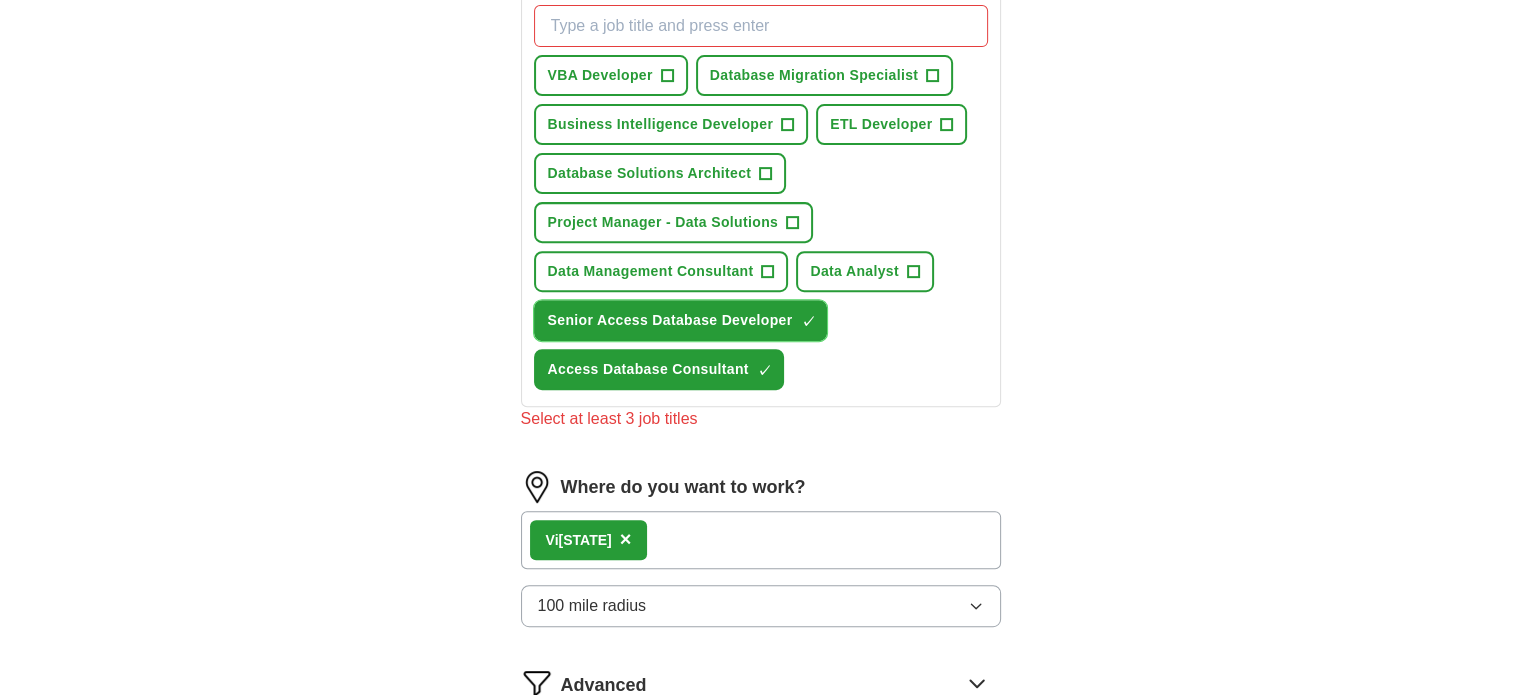 scroll, scrollTop: 714, scrollLeft: 0, axis: vertical 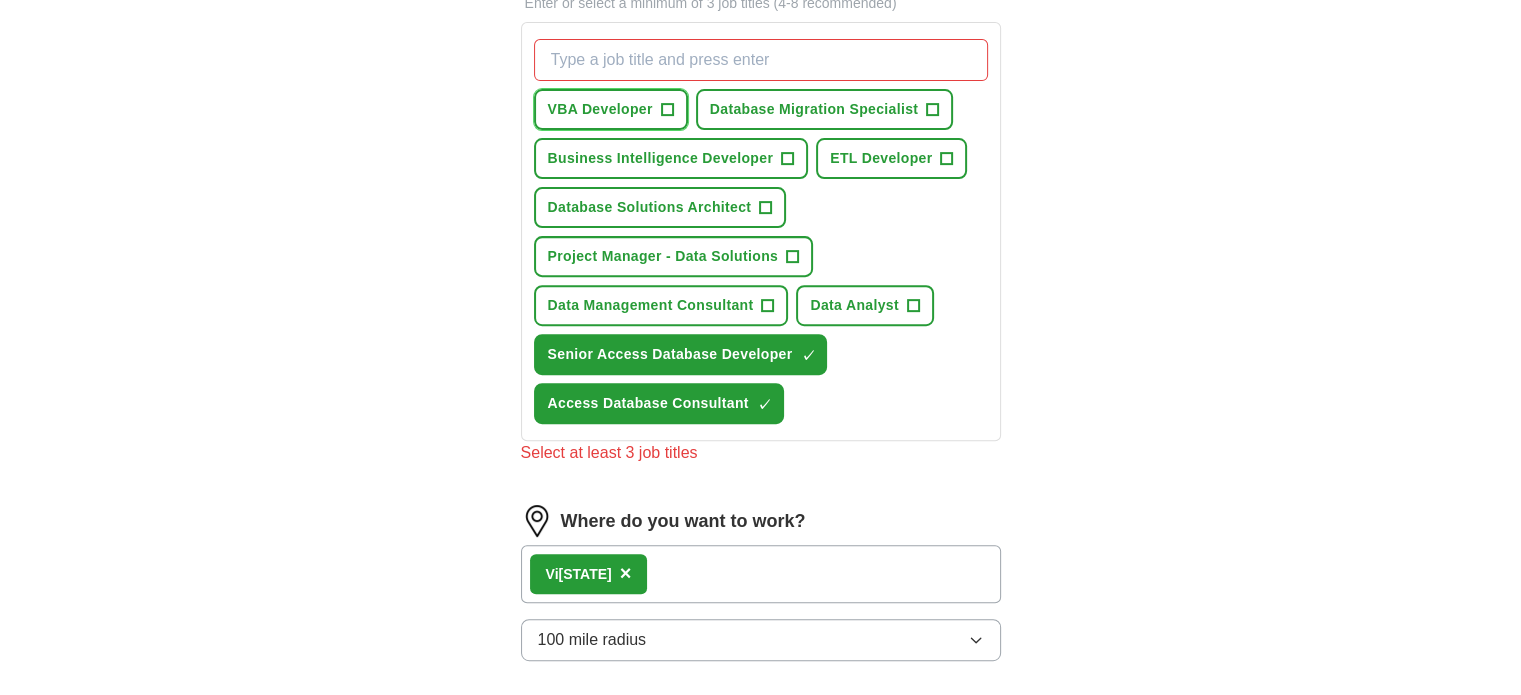 click on "+" at bounding box center [667, 110] 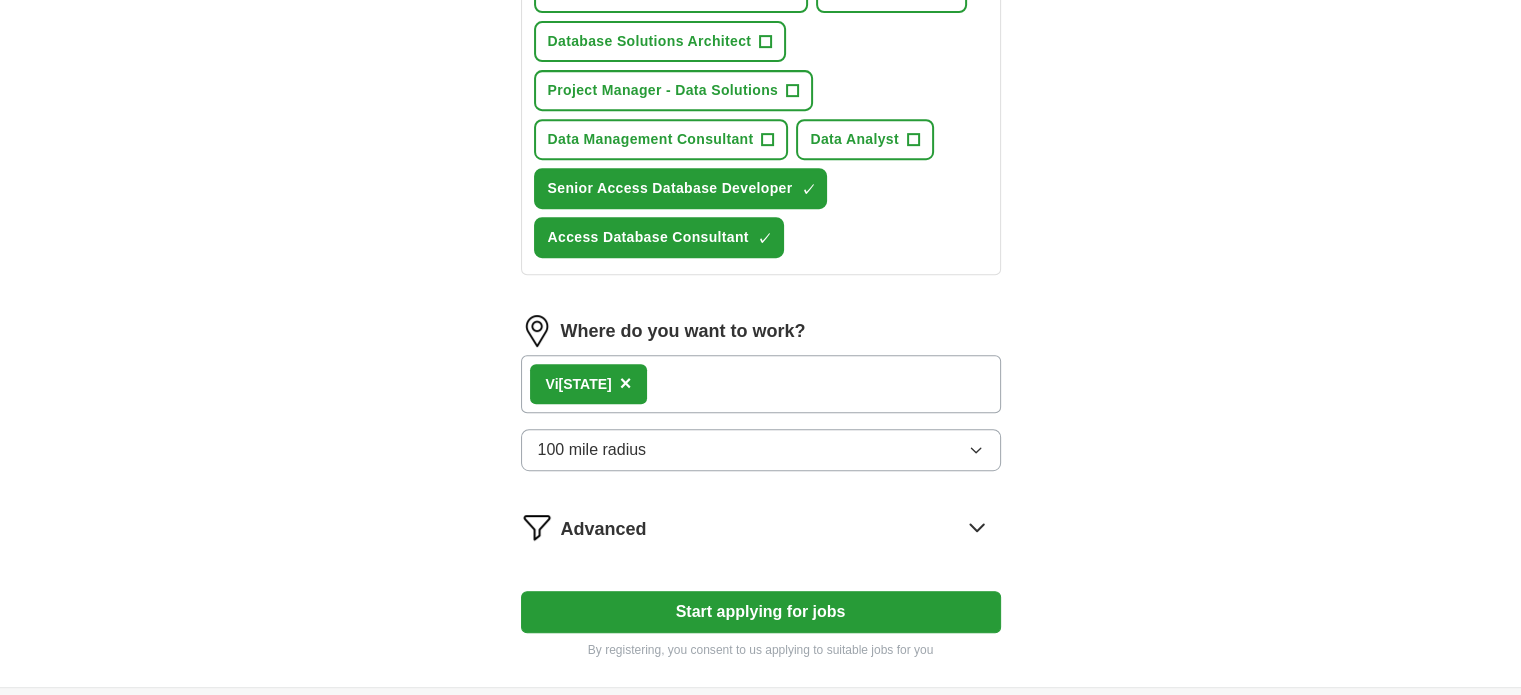 scroll, scrollTop: 1064, scrollLeft: 0, axis: vertical 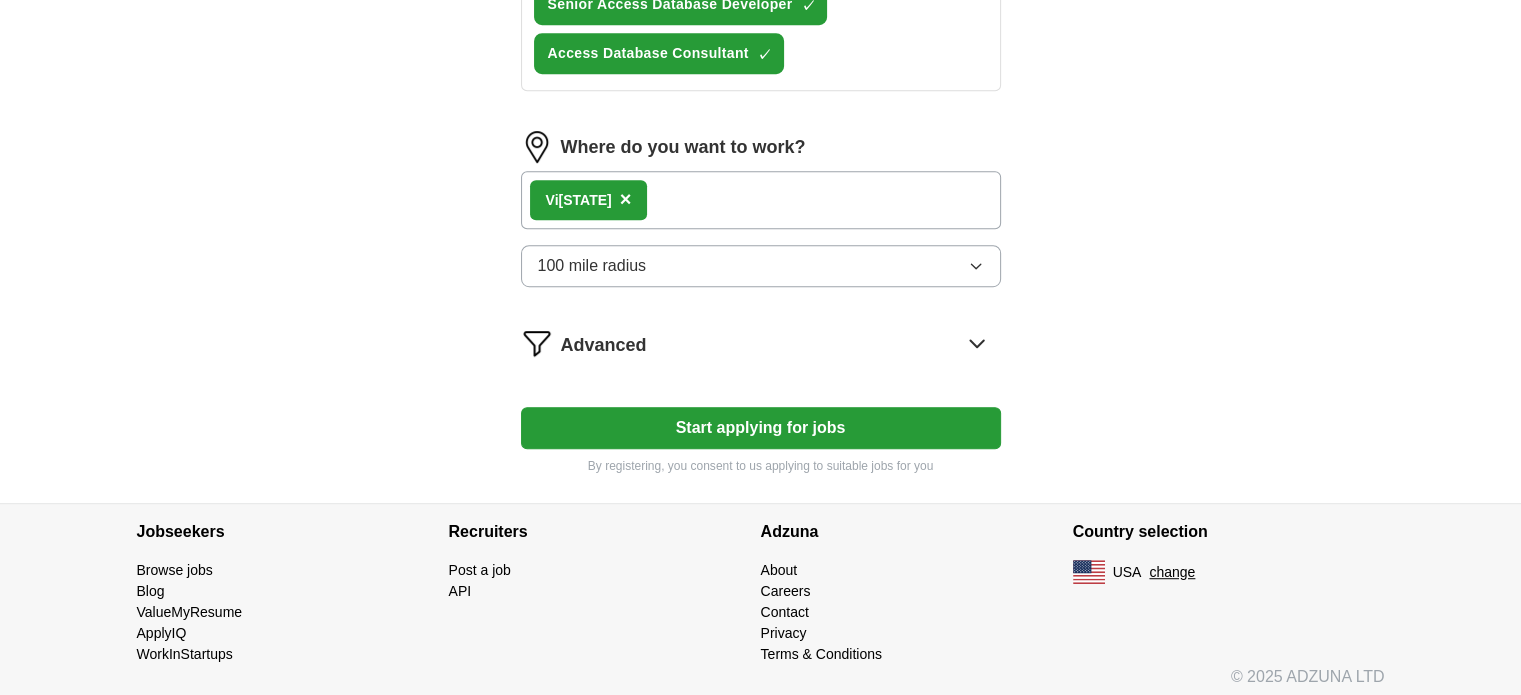click on "Start applying for jobs" at bounding box center (761, 428) 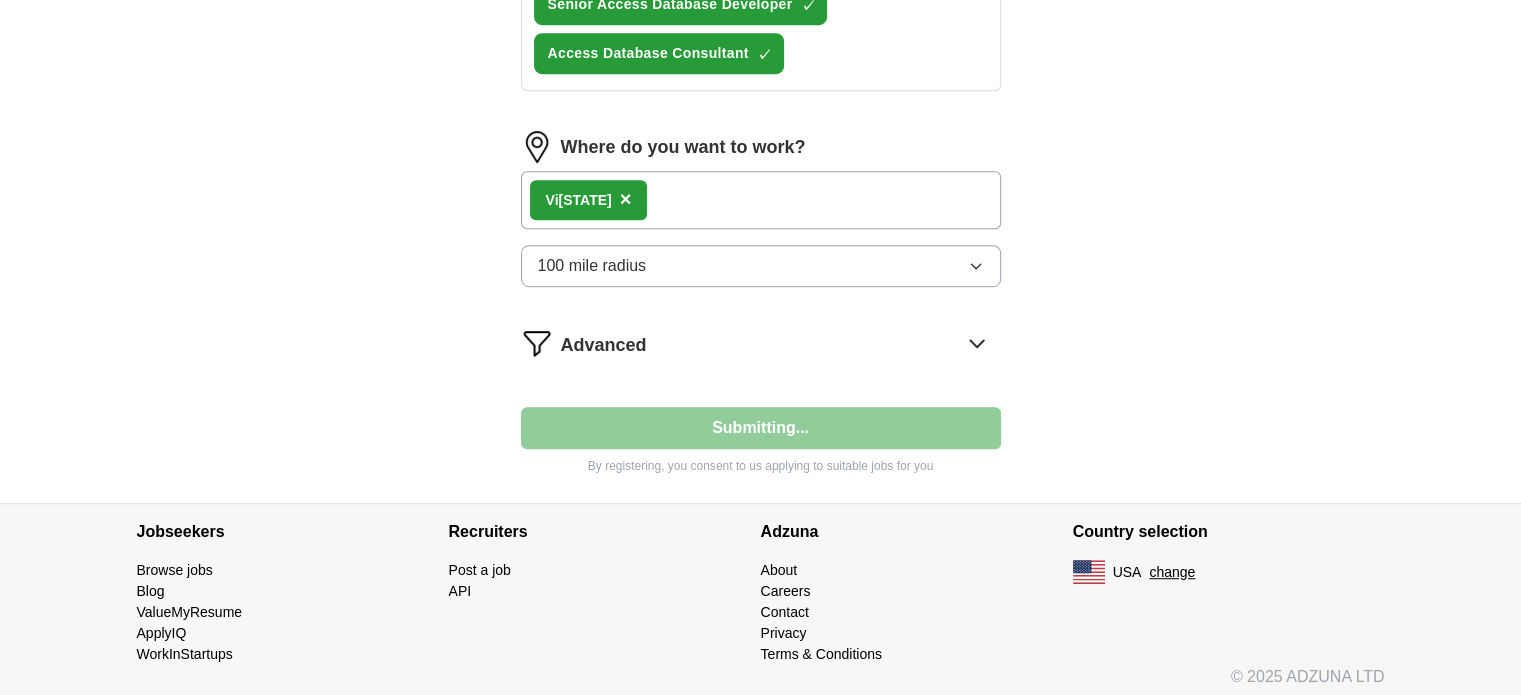select on "**" 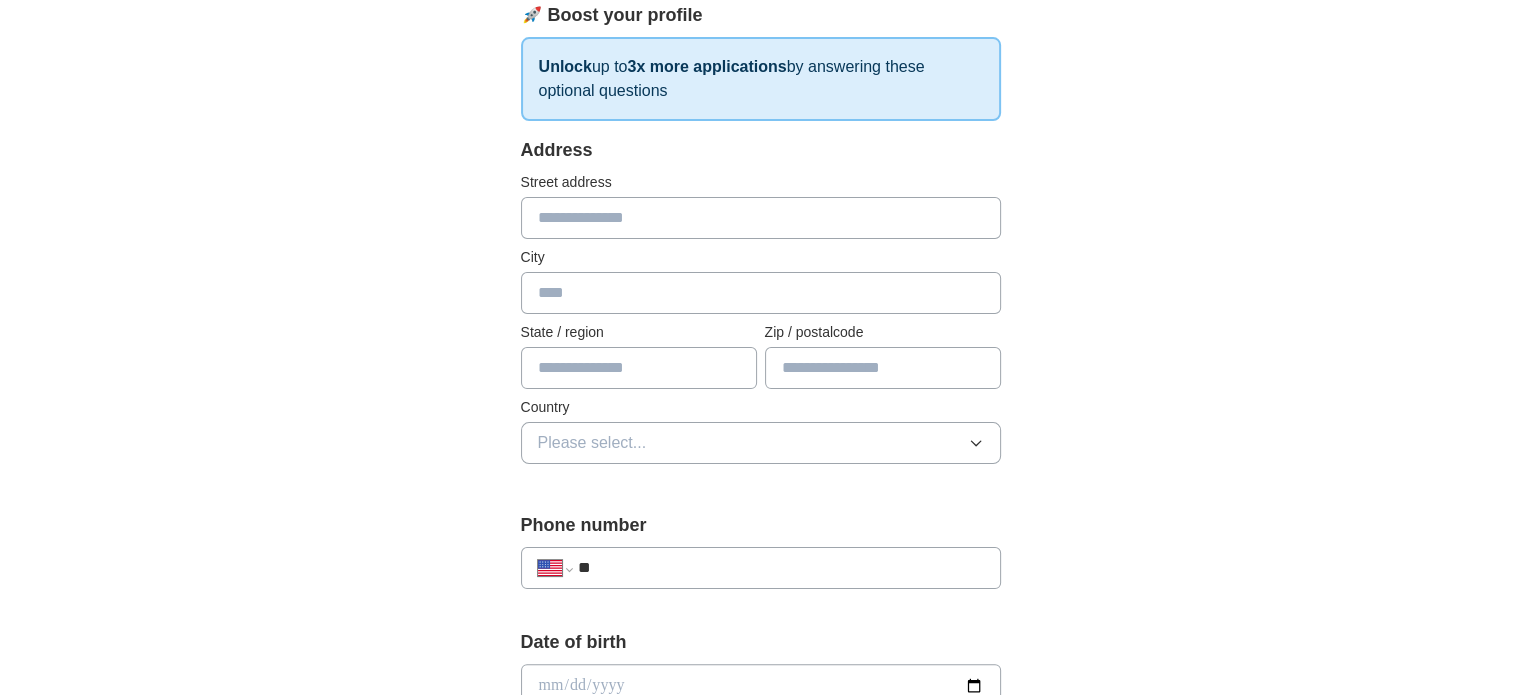 scroll, scrollTop: 300, scrollLeft: 0, axis: vertical 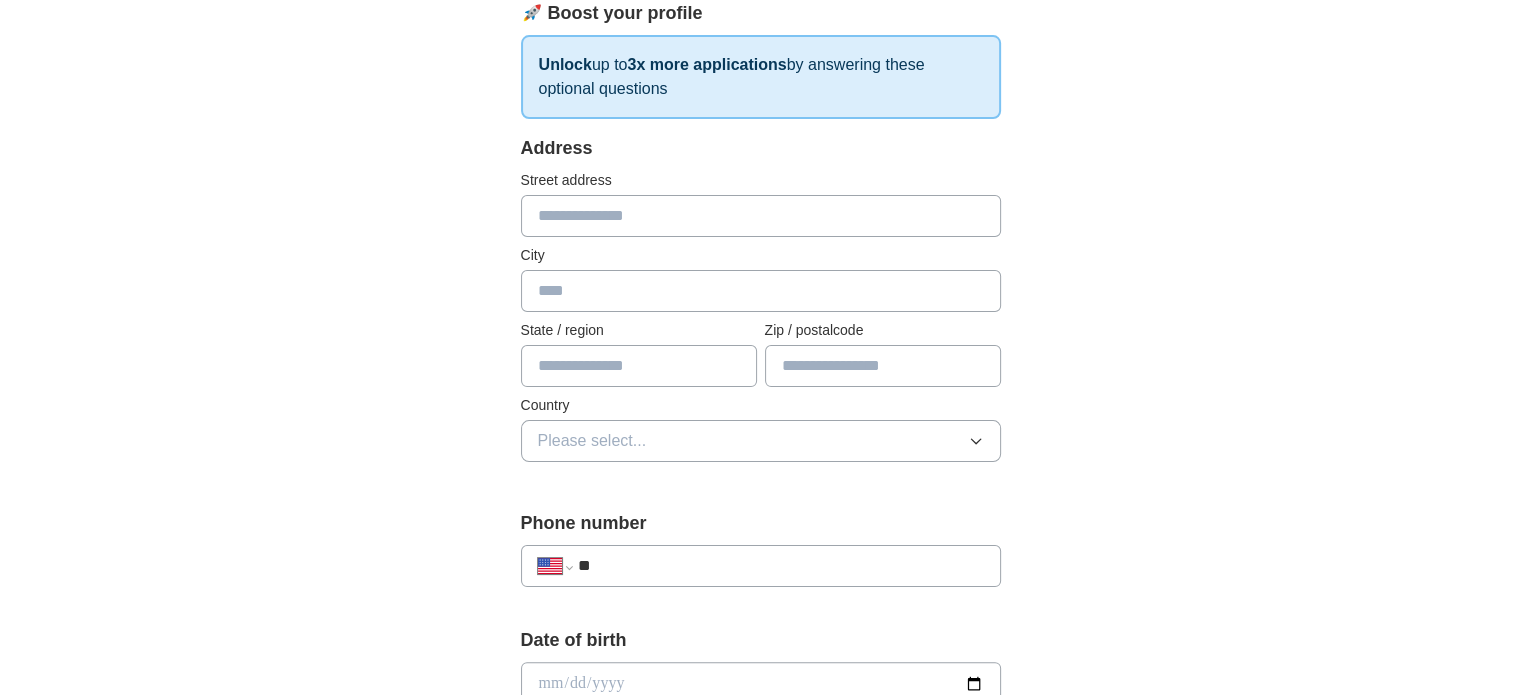 click at bounding box center (761, 216) 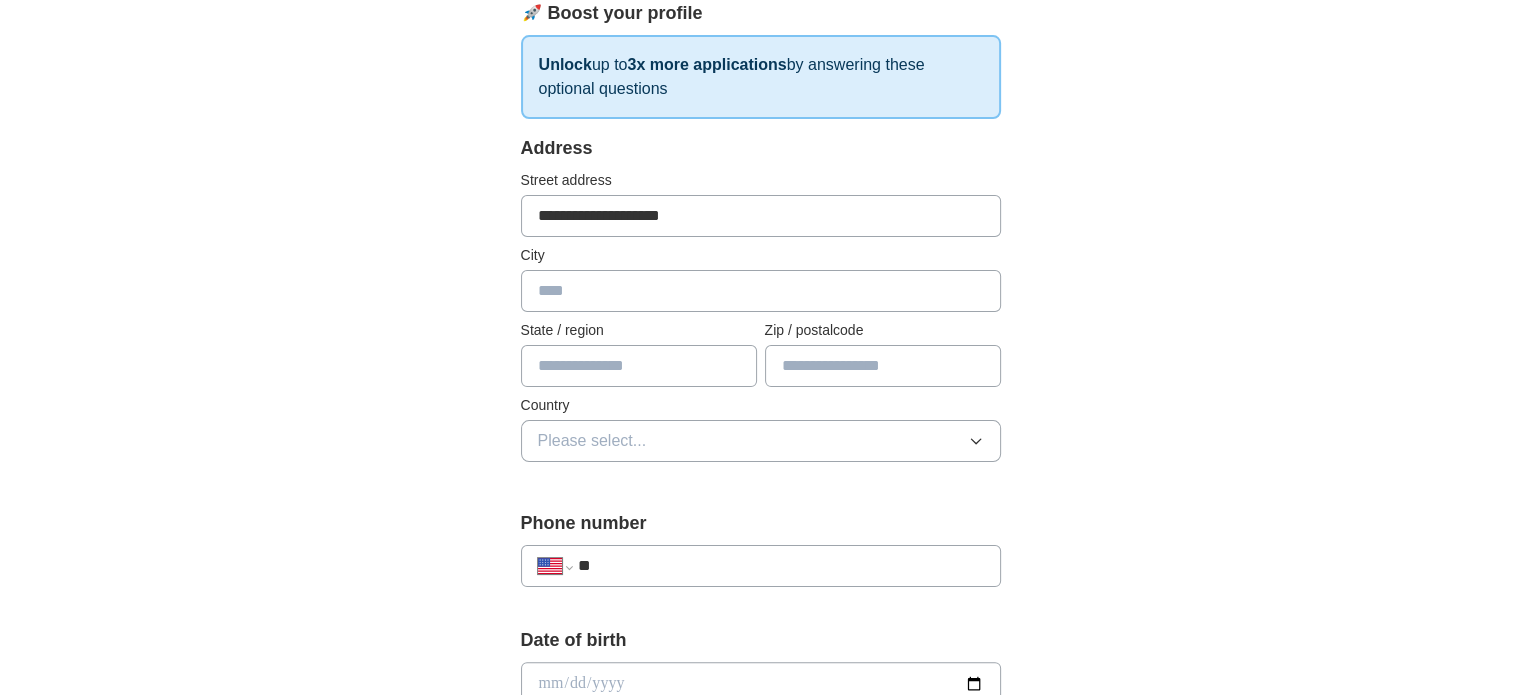 type on "**********" 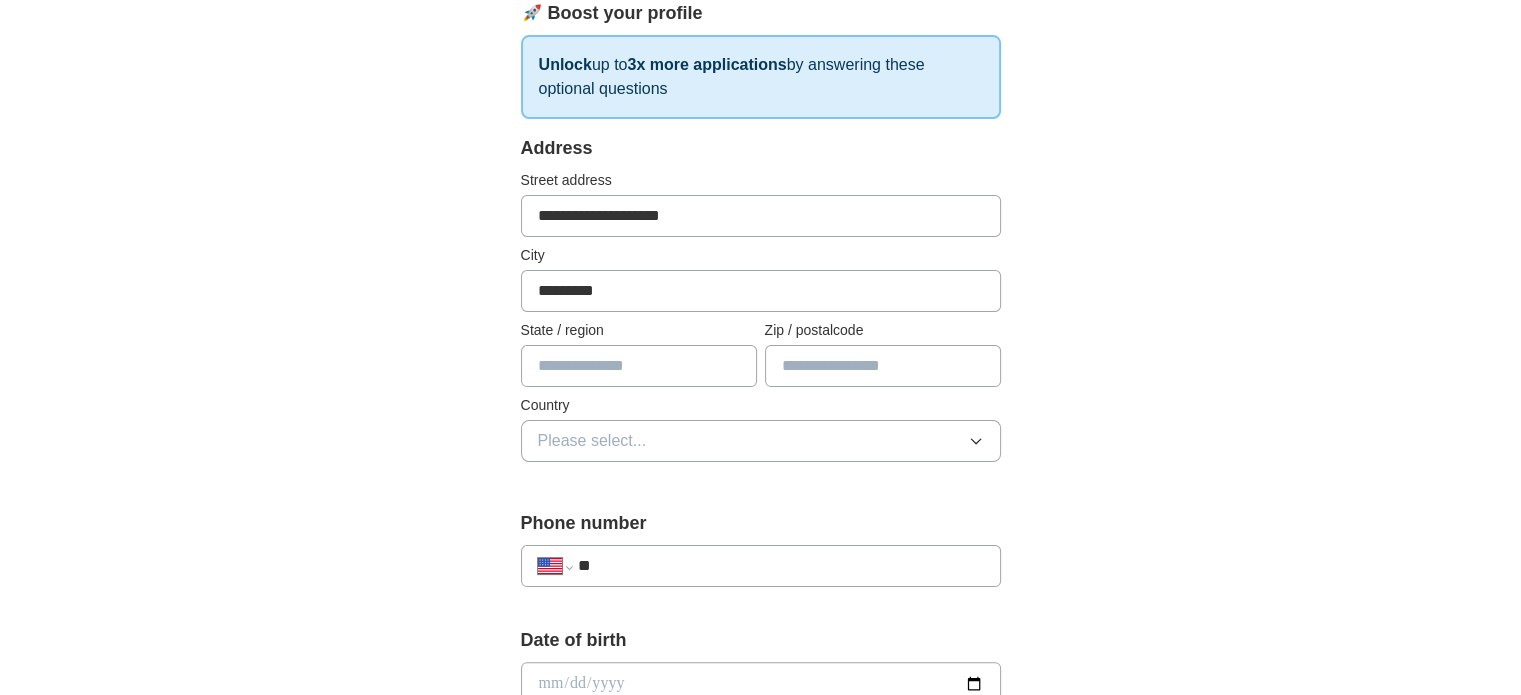 type on "*********" 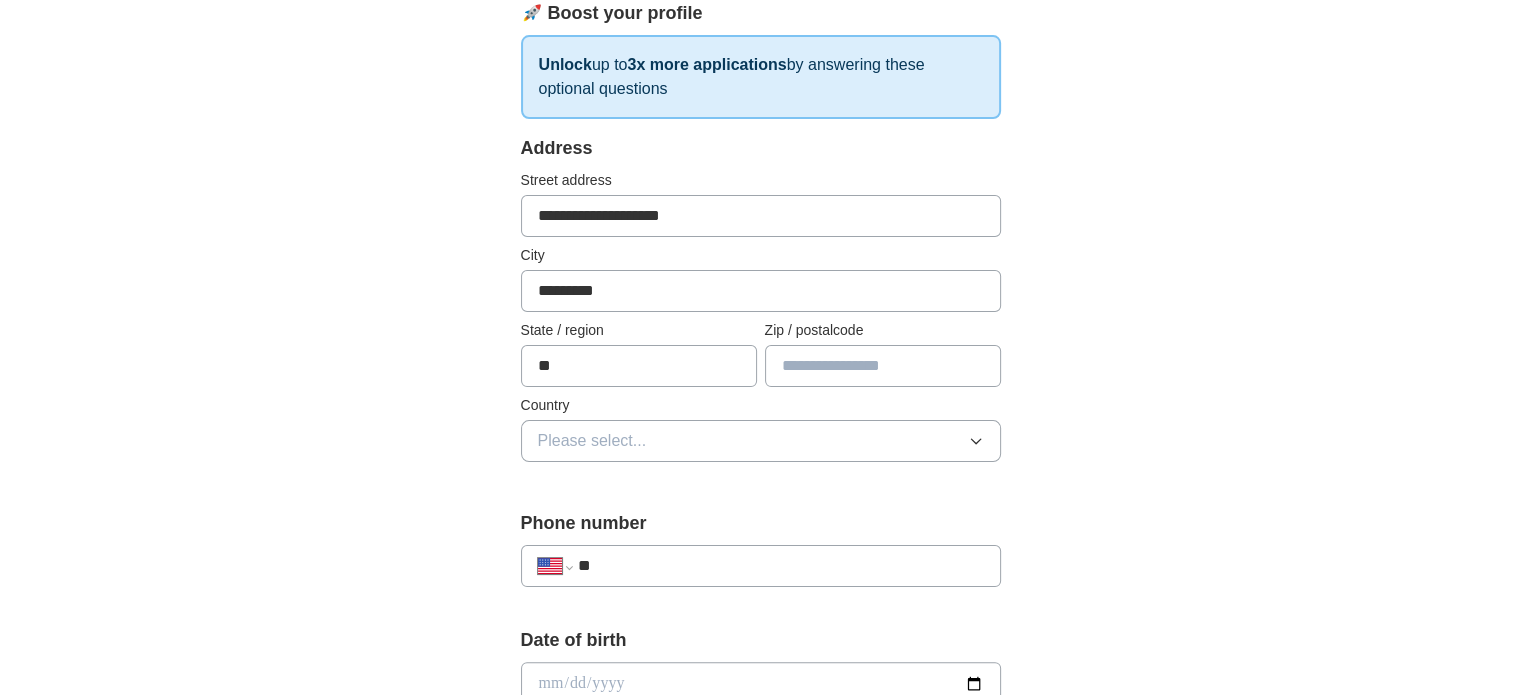 type on "**" 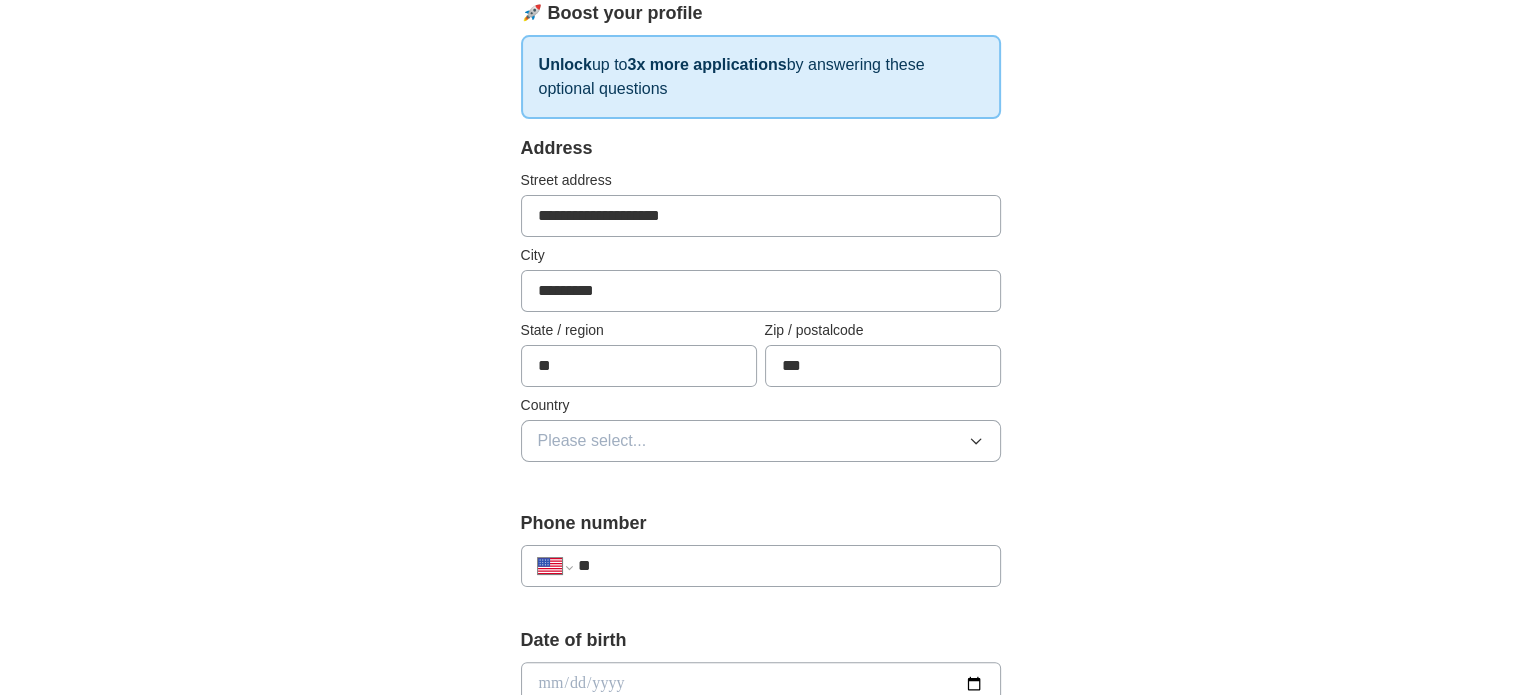 click on "***" at bounding box center (883, 366) 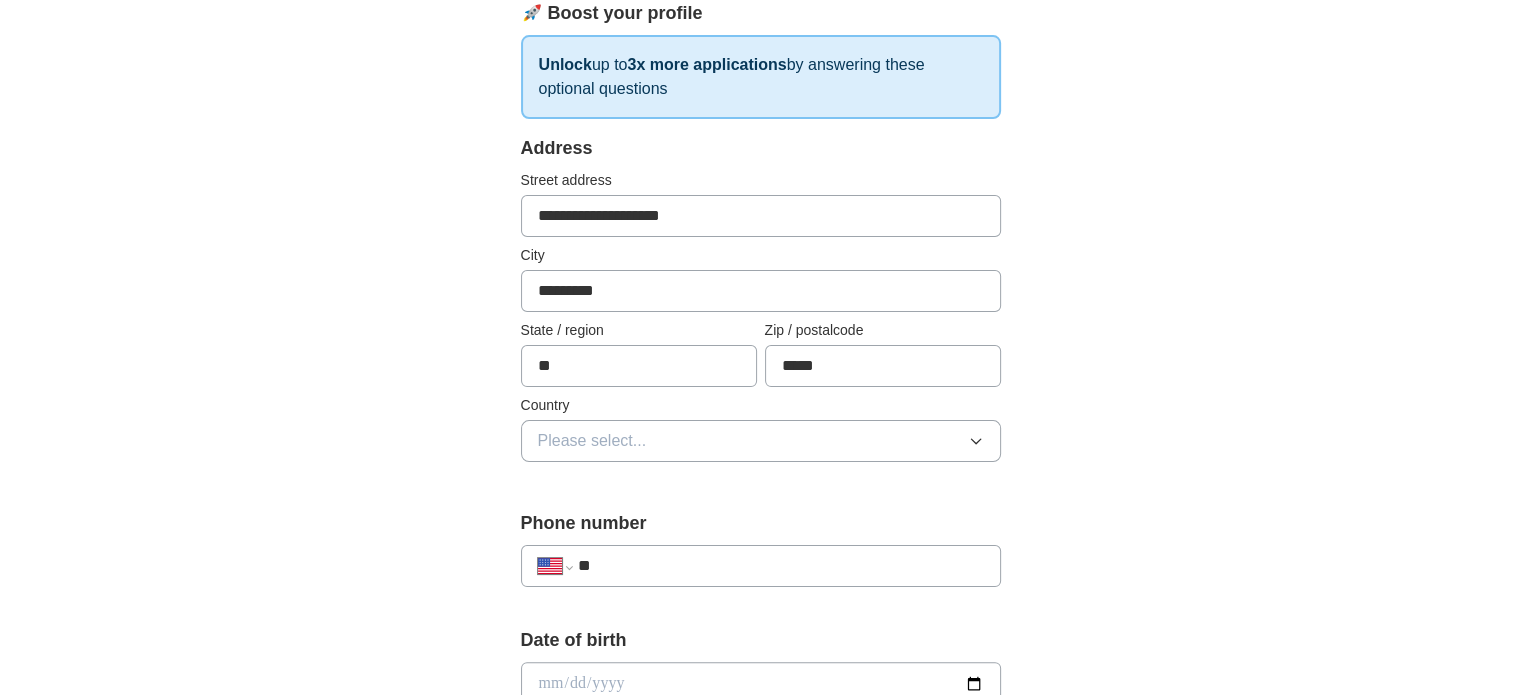 type on "*****" 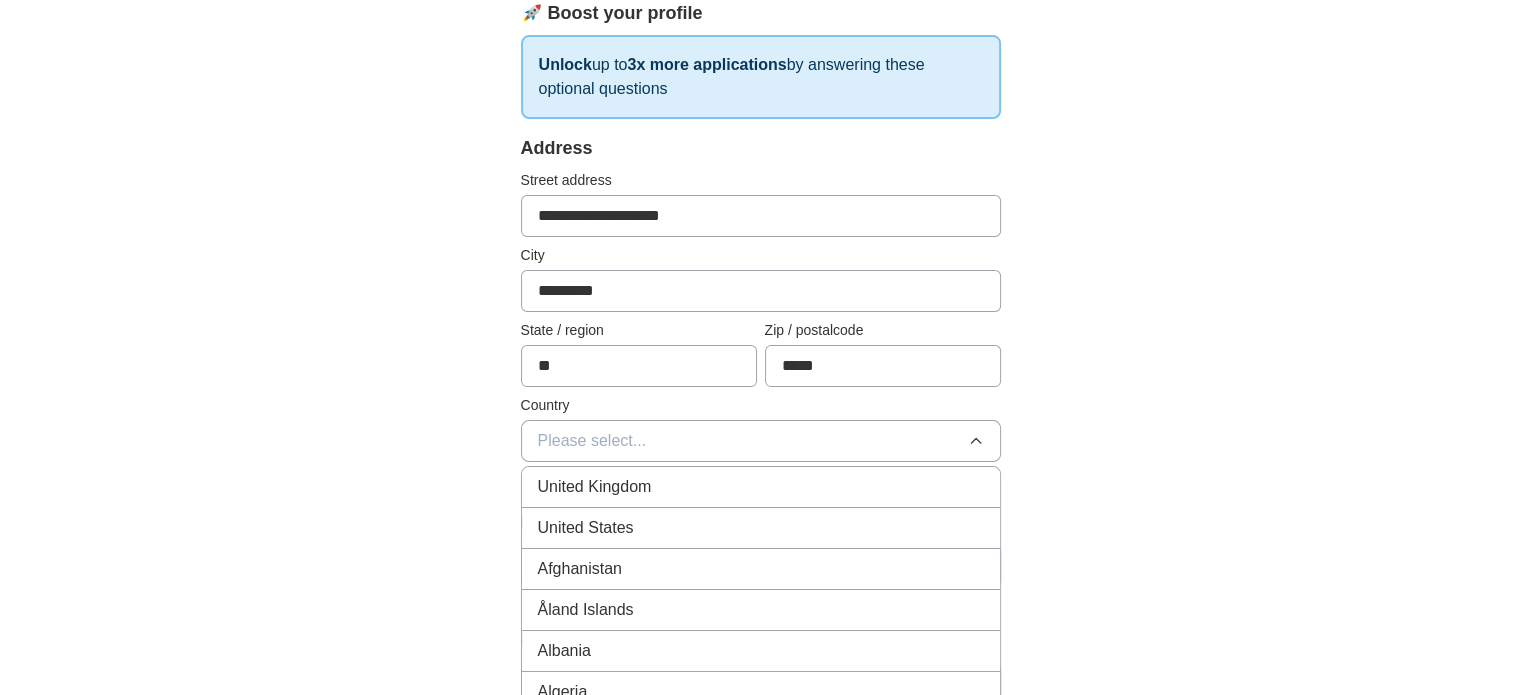 click on "United States" at bounding box center (761, 528) 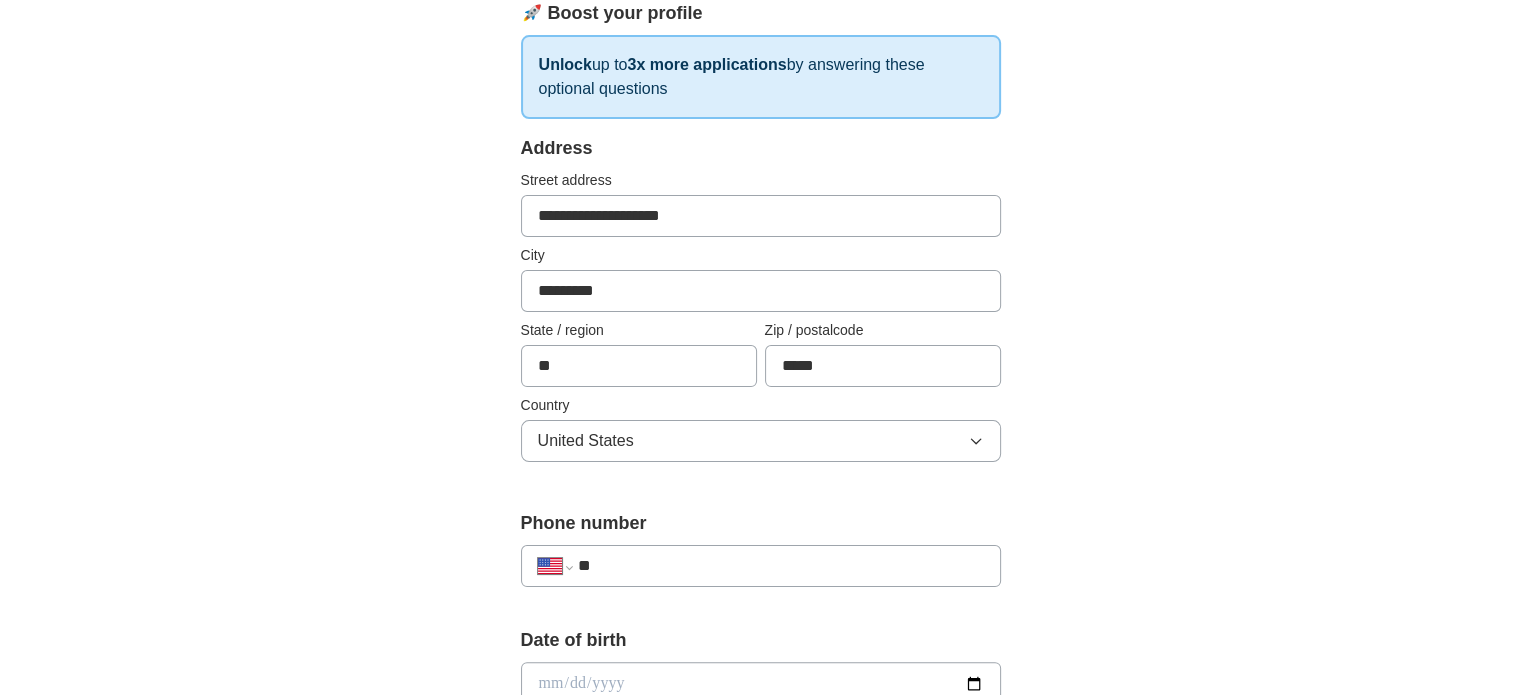click on "**" at bounding box center [780, 566] 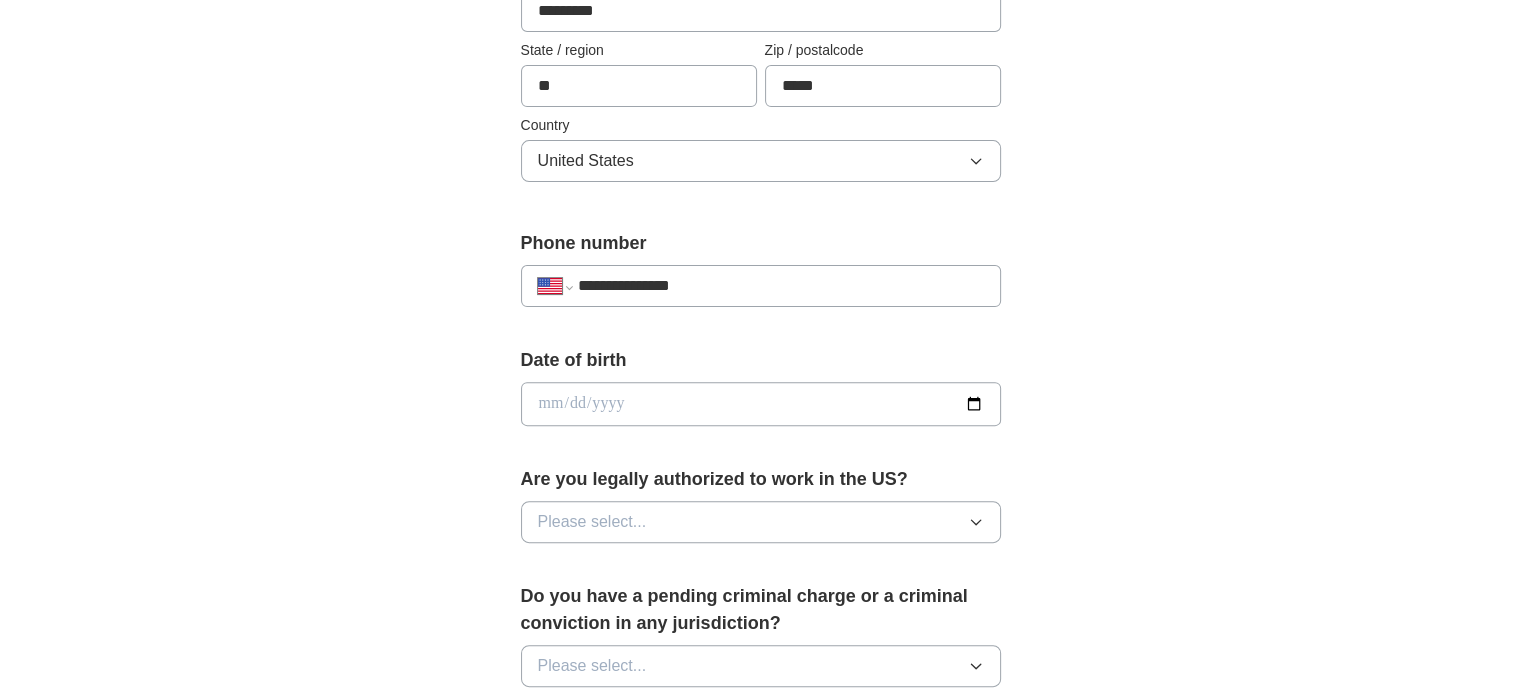 scroll, scrollTop: 700, scrollLeft: 0, axis: vertical 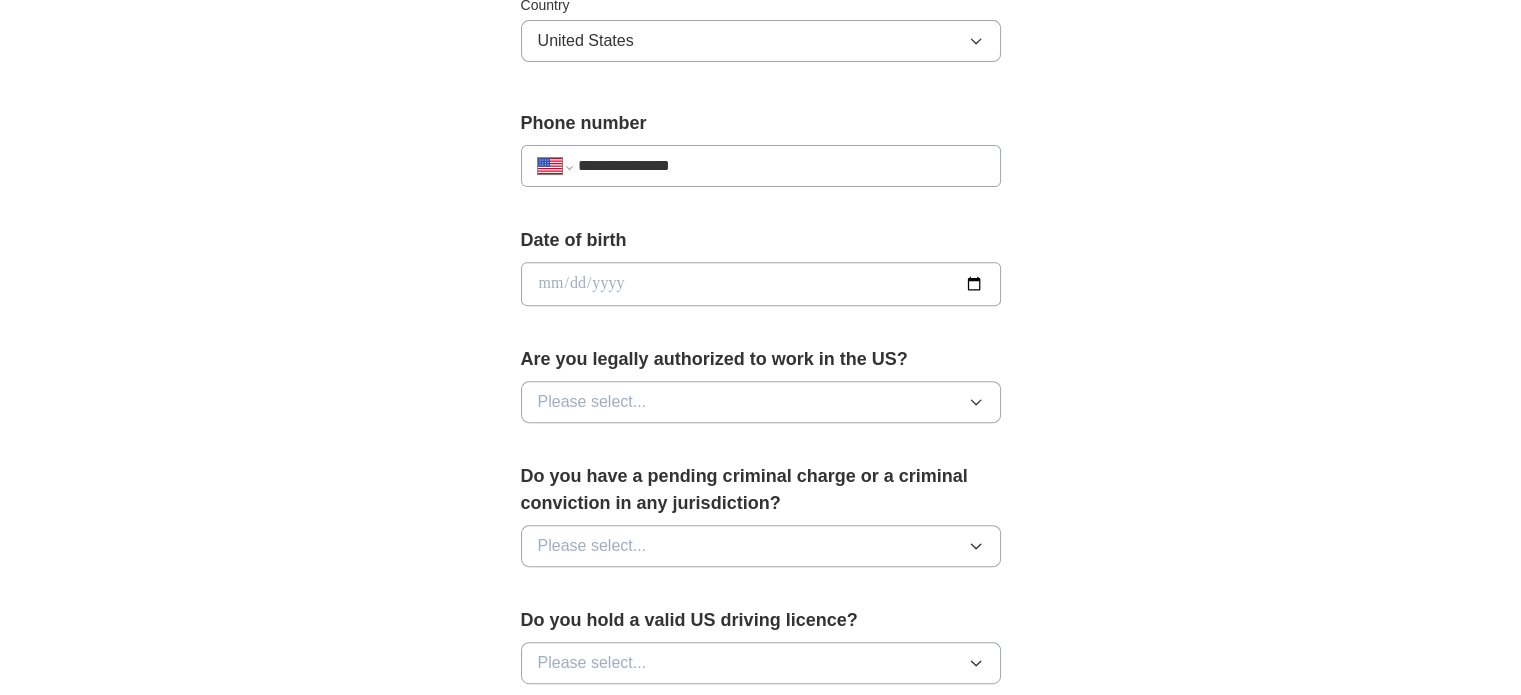 type on "**********" 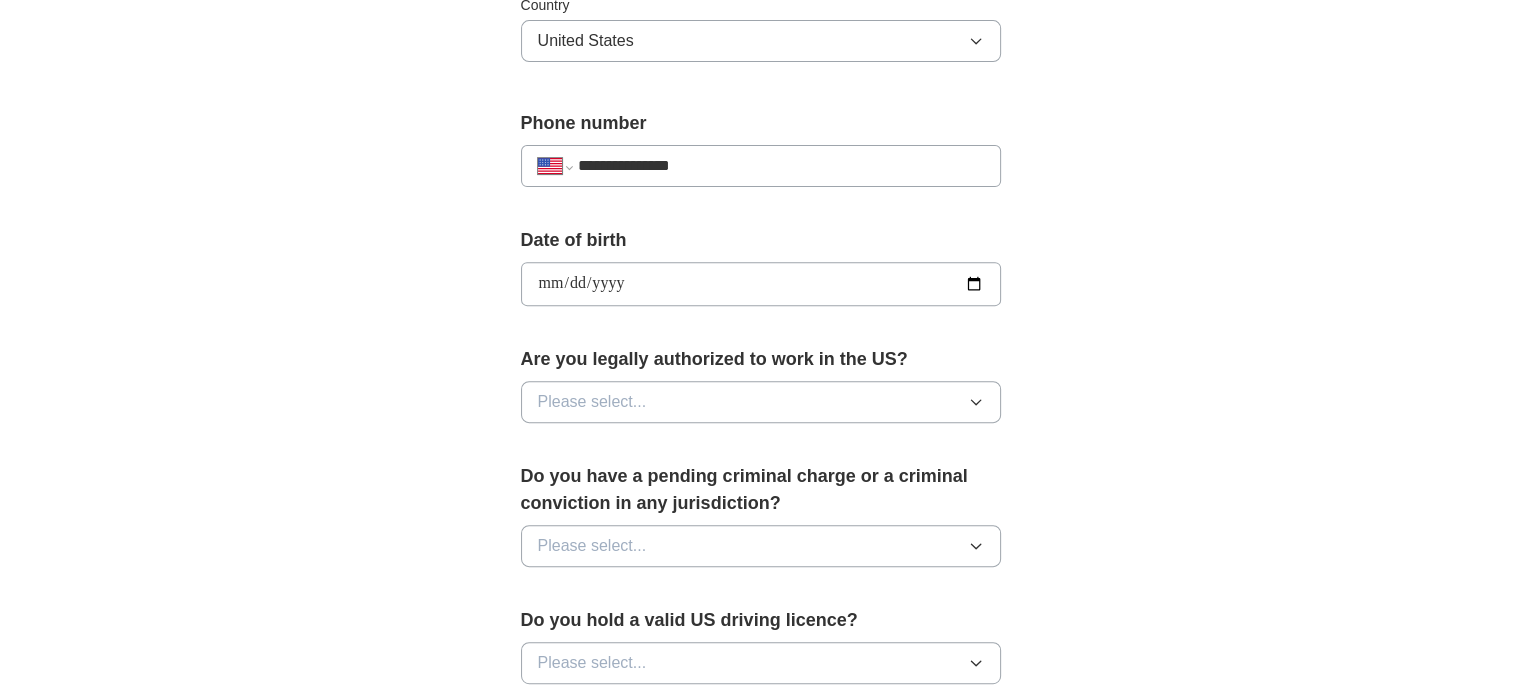 click on "**********" at bounding box center [761, 284] 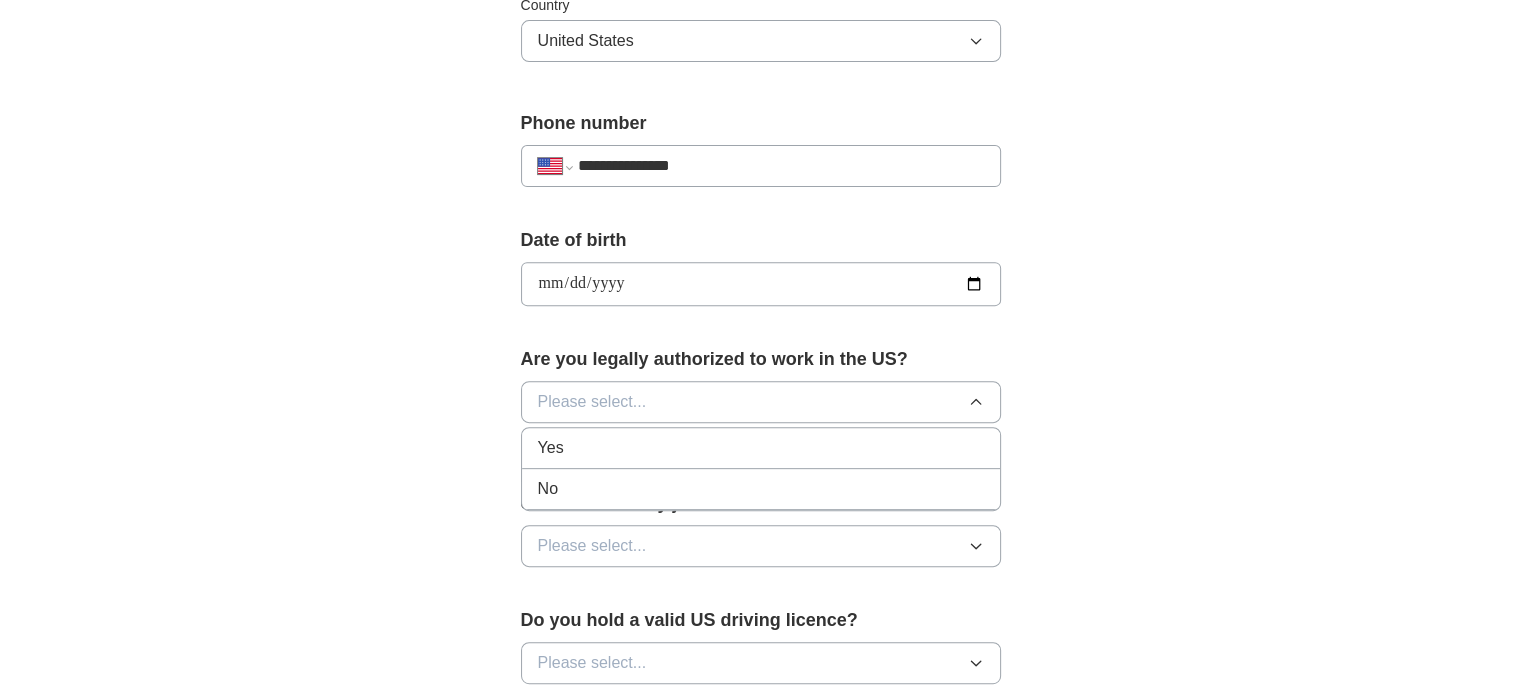 click on "Yes" at bounding box center (761, 448) 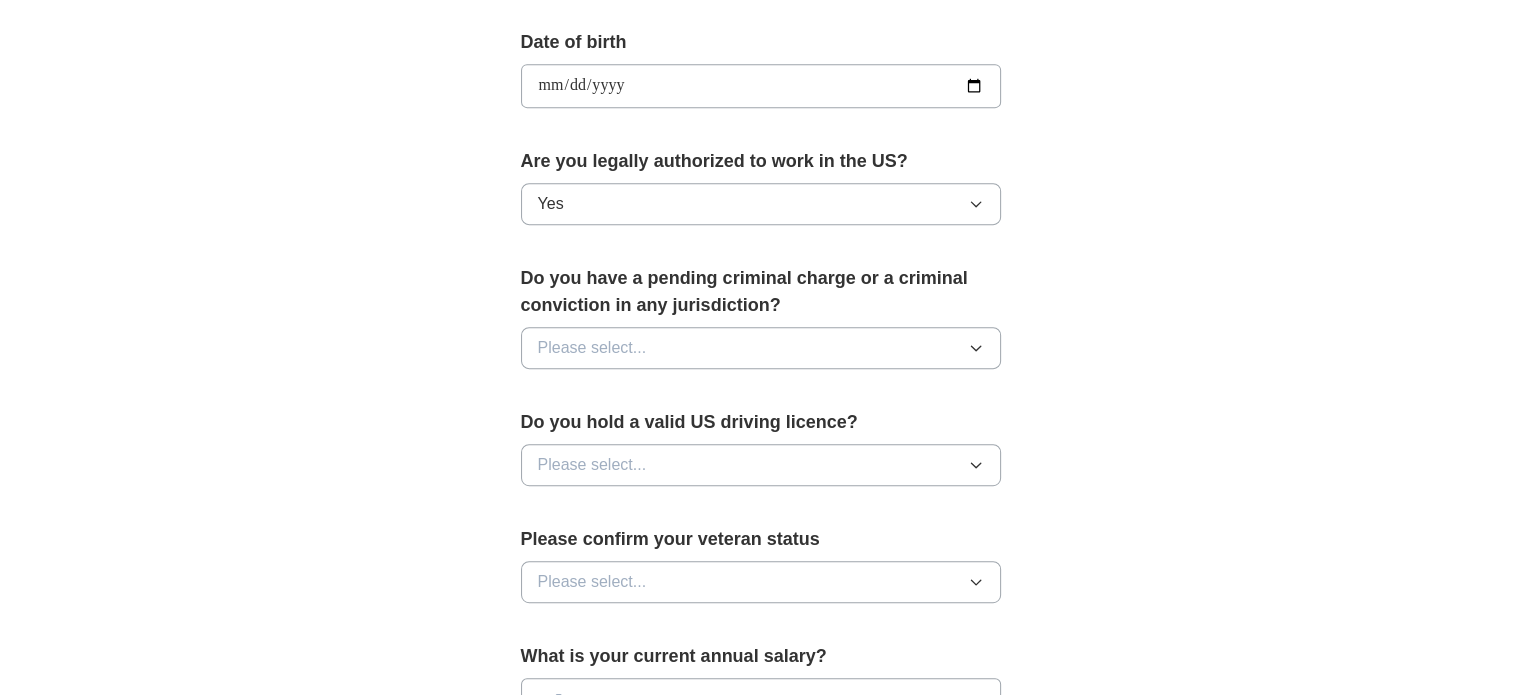 scroll, scrollTop: 1000, scrollLeft: 0, axis: vertical 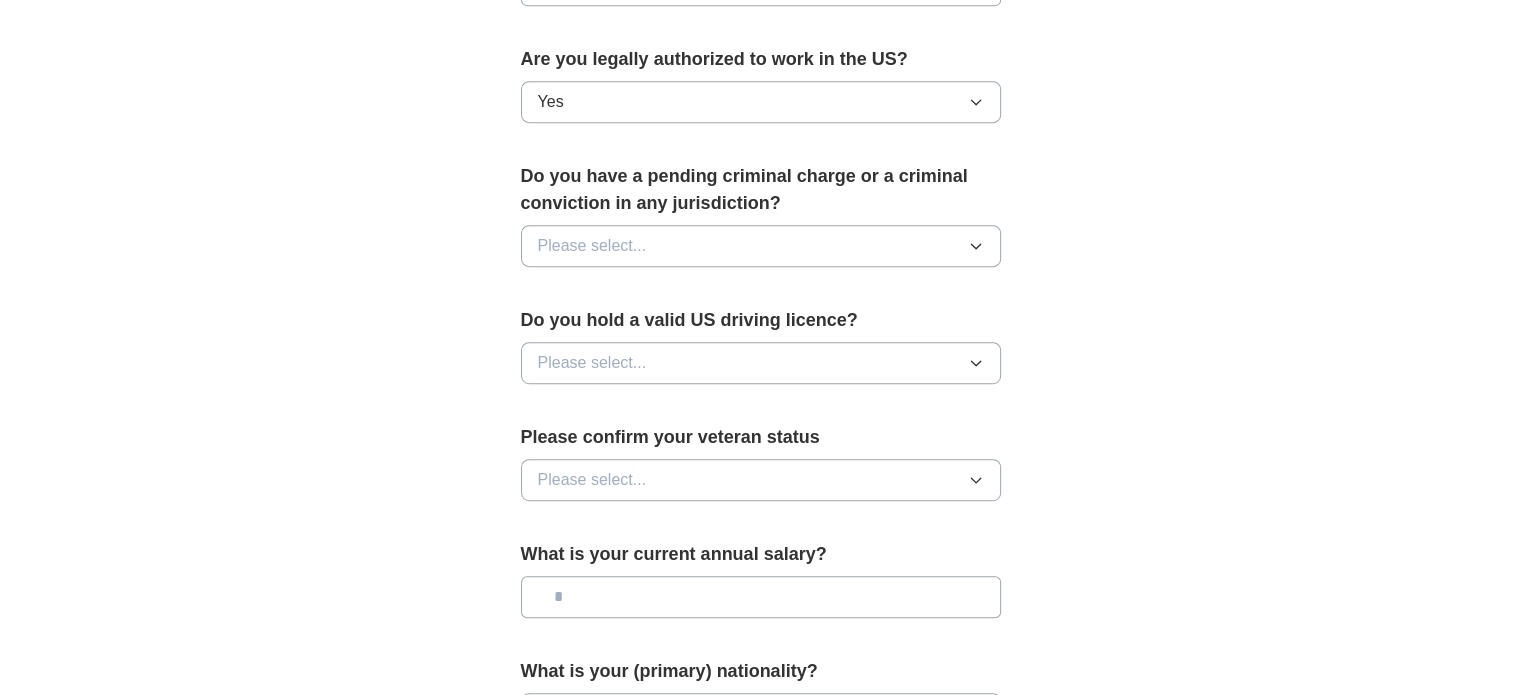 click on "Please select..." at bounding box center (761, 246) 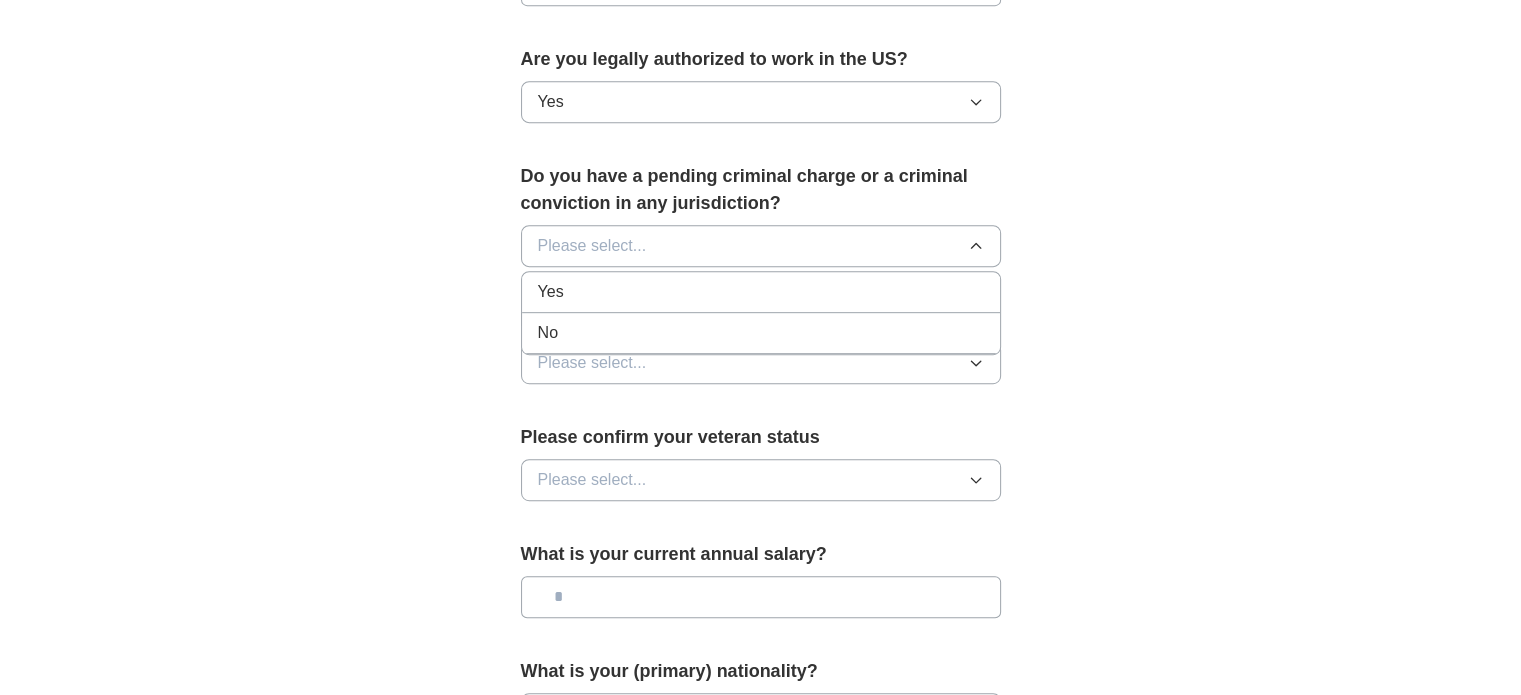 click on "No" at bounding box center (761, 333) 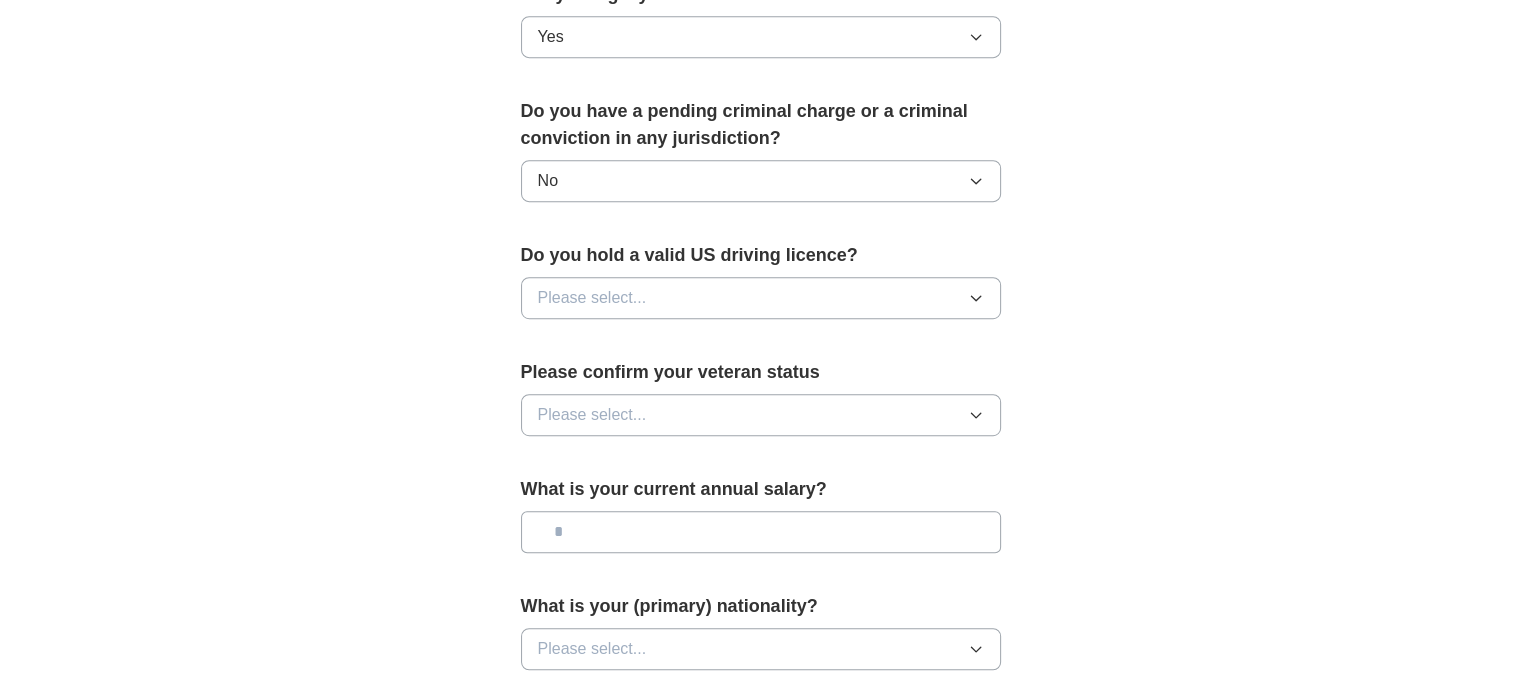 scroll, scrollTop: 1100, scrollLeft: 0, axis: vertical 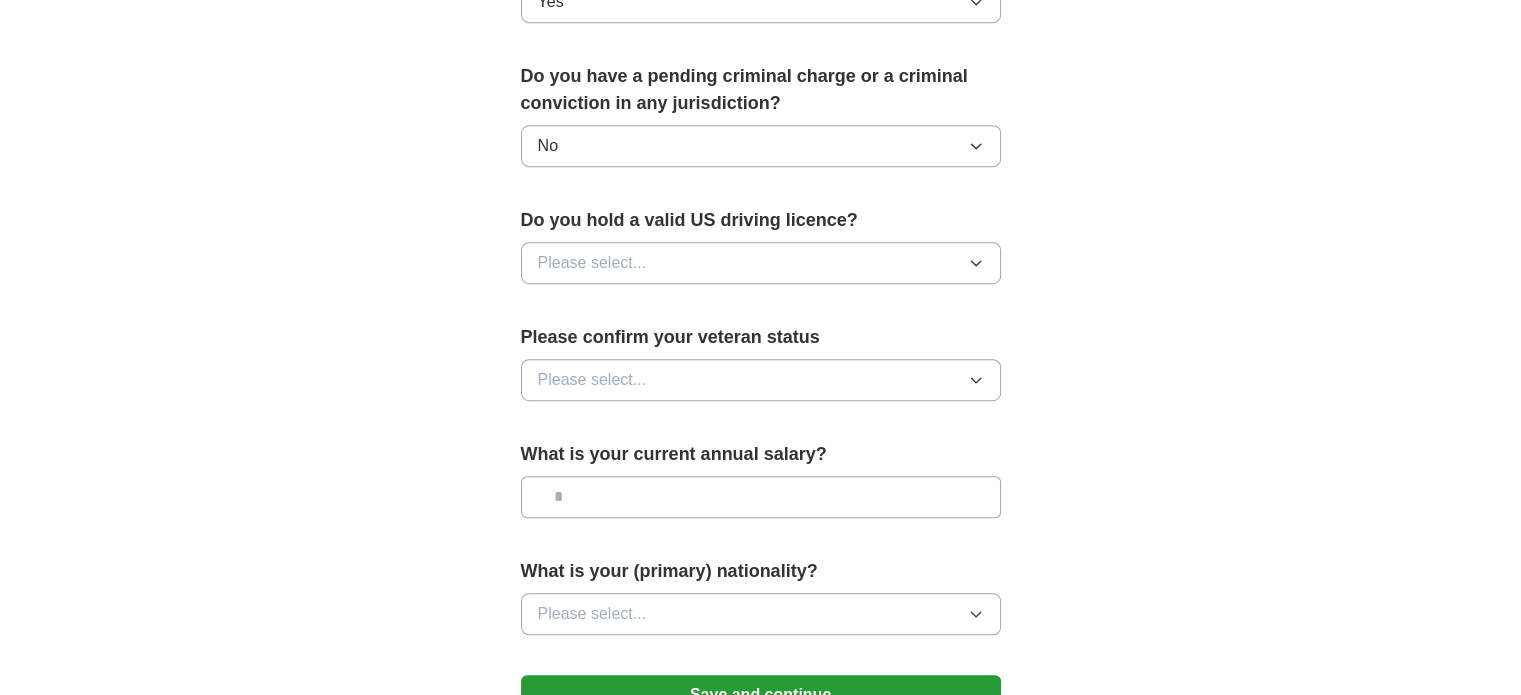 click on "Please select..." at bounding box center (761, 263) 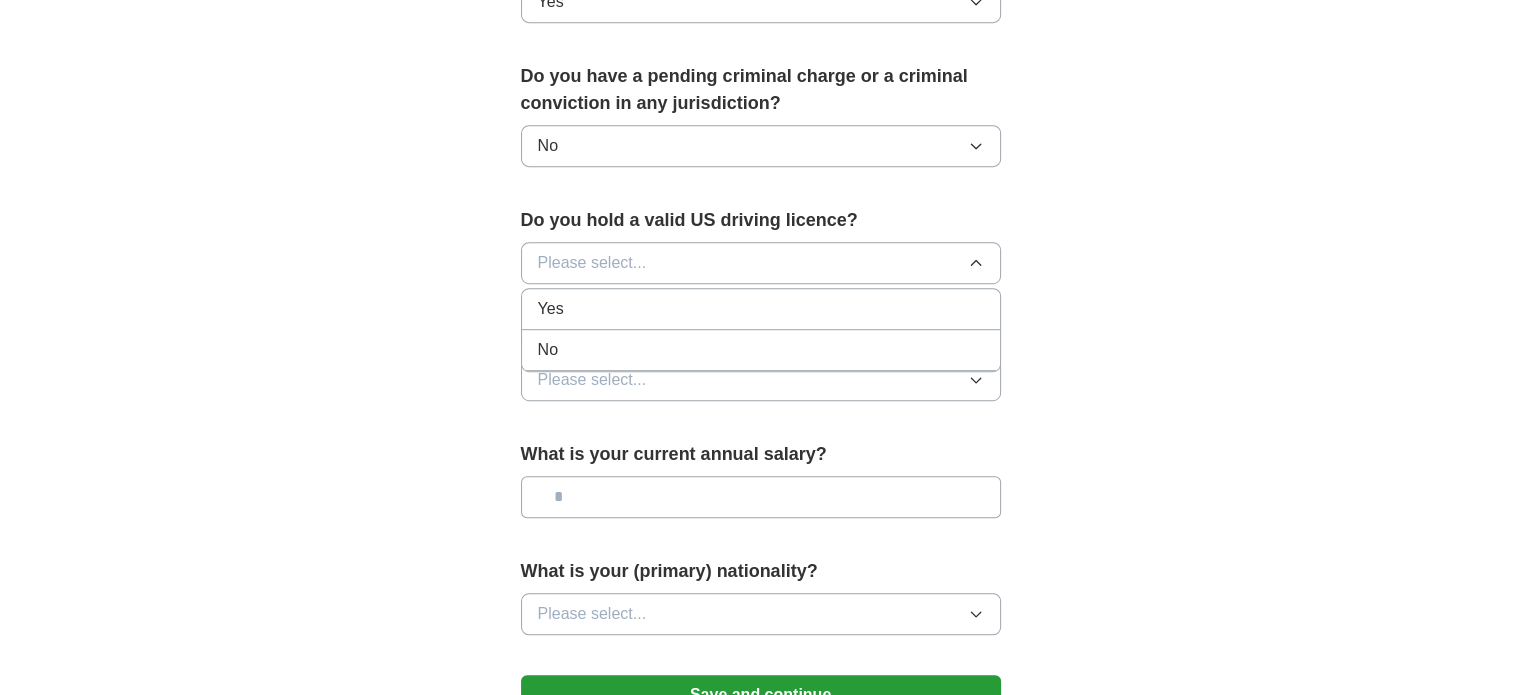 click on "Yes" at bounding box center [761, 309] 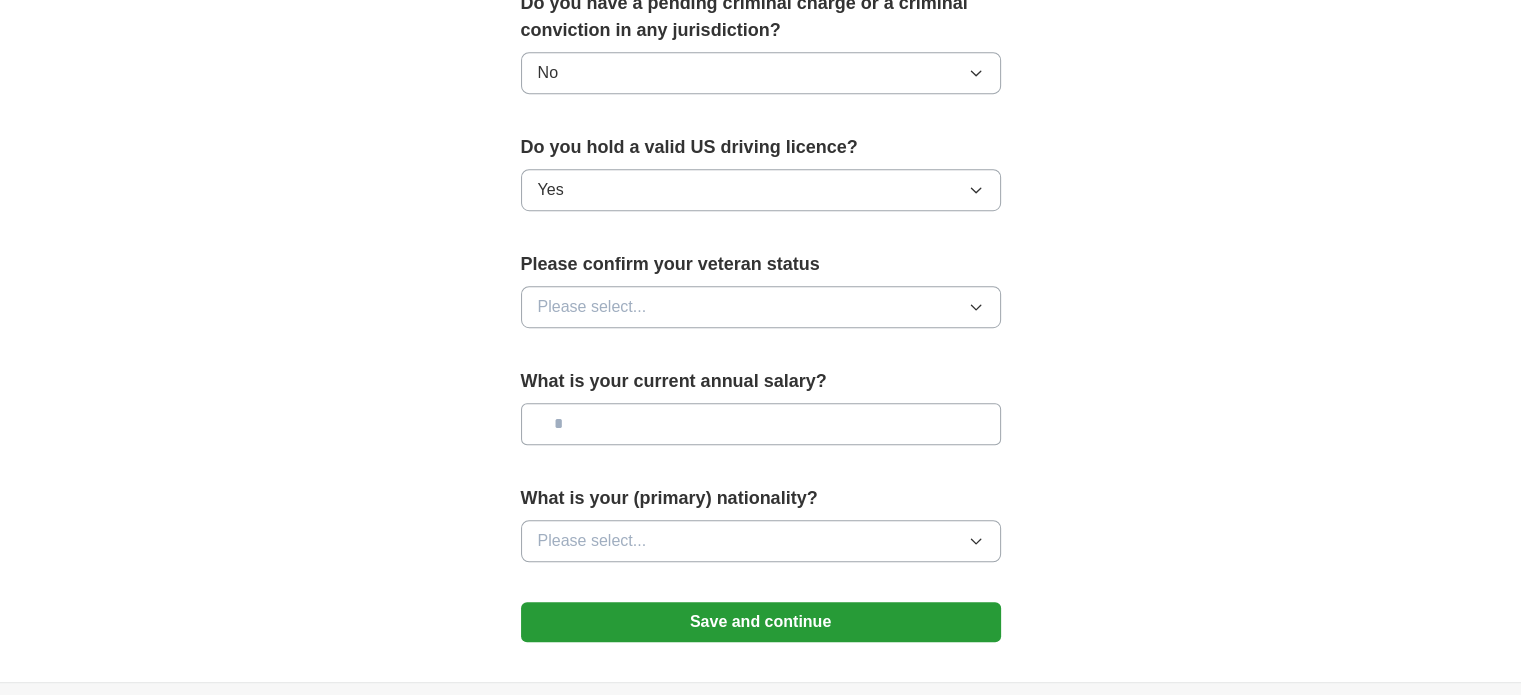 scroll, scrollTop: 1300, scrollLeft: 0, axis: vertical 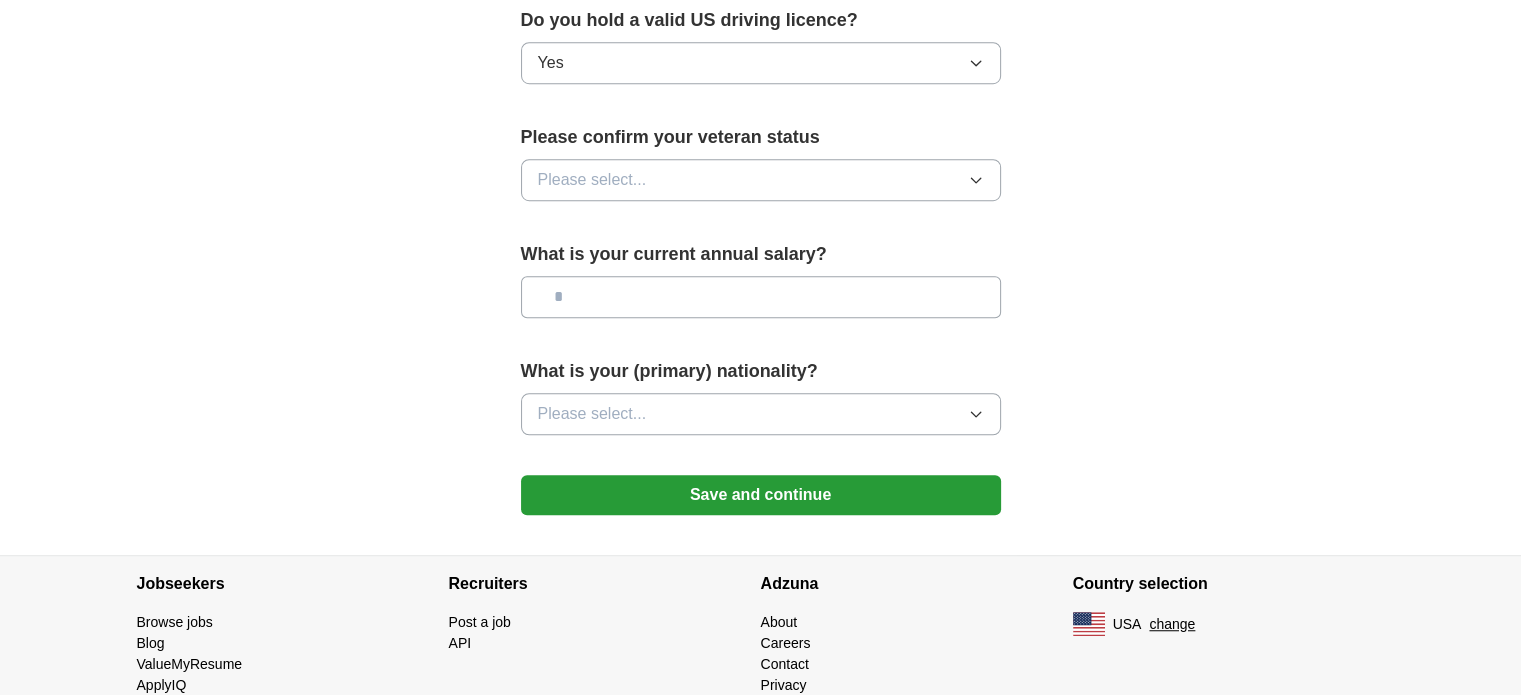 click on "Please select..." at bounding box center (761, 180) 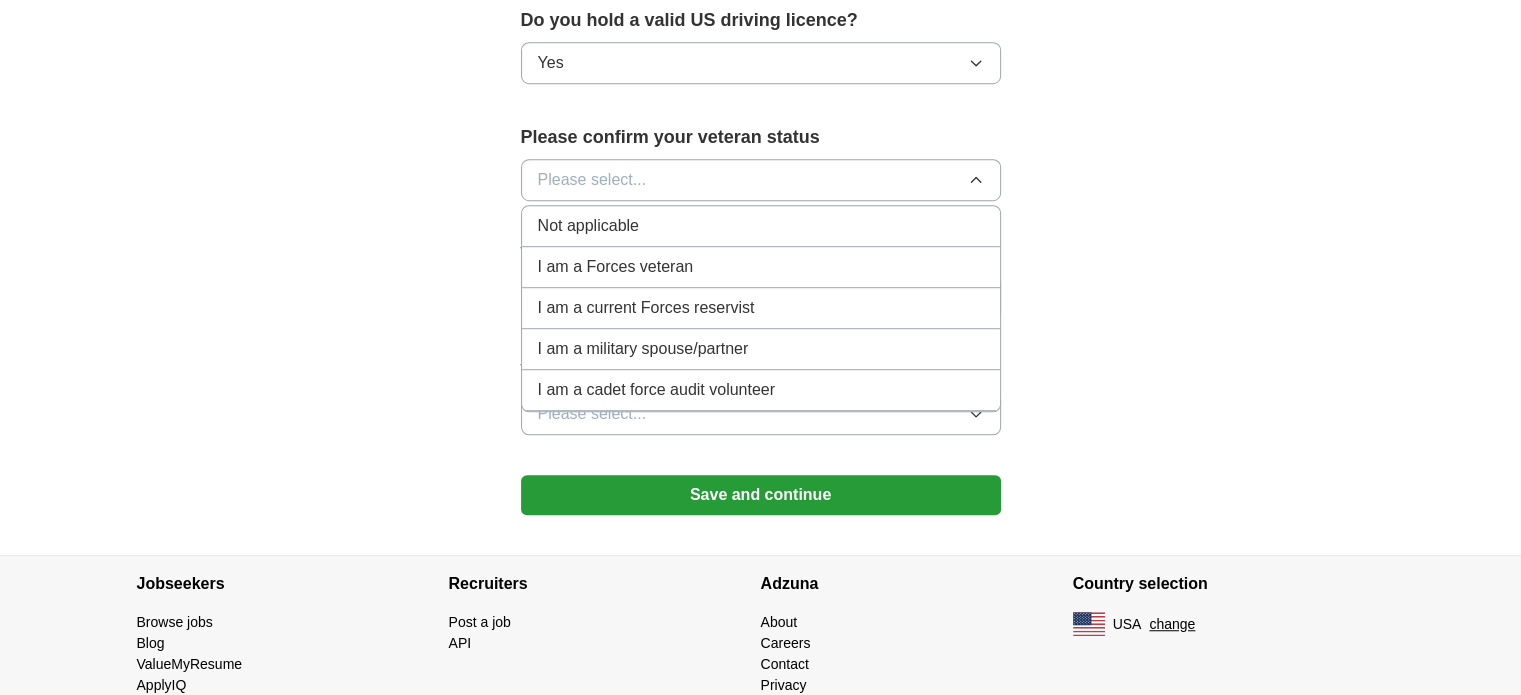 click on "I am a  Forces veteran" at bounding box center (616, 267) 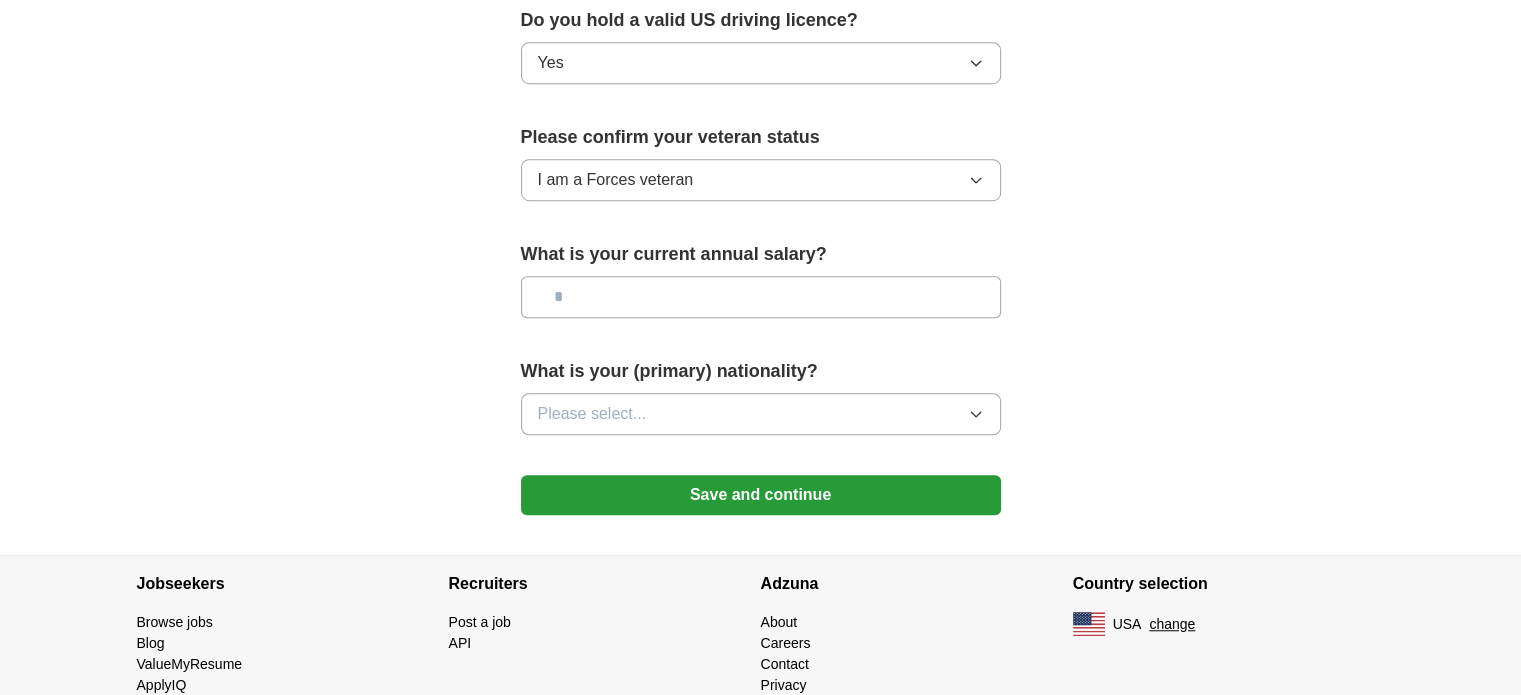 click at bounding box center (761, 297) 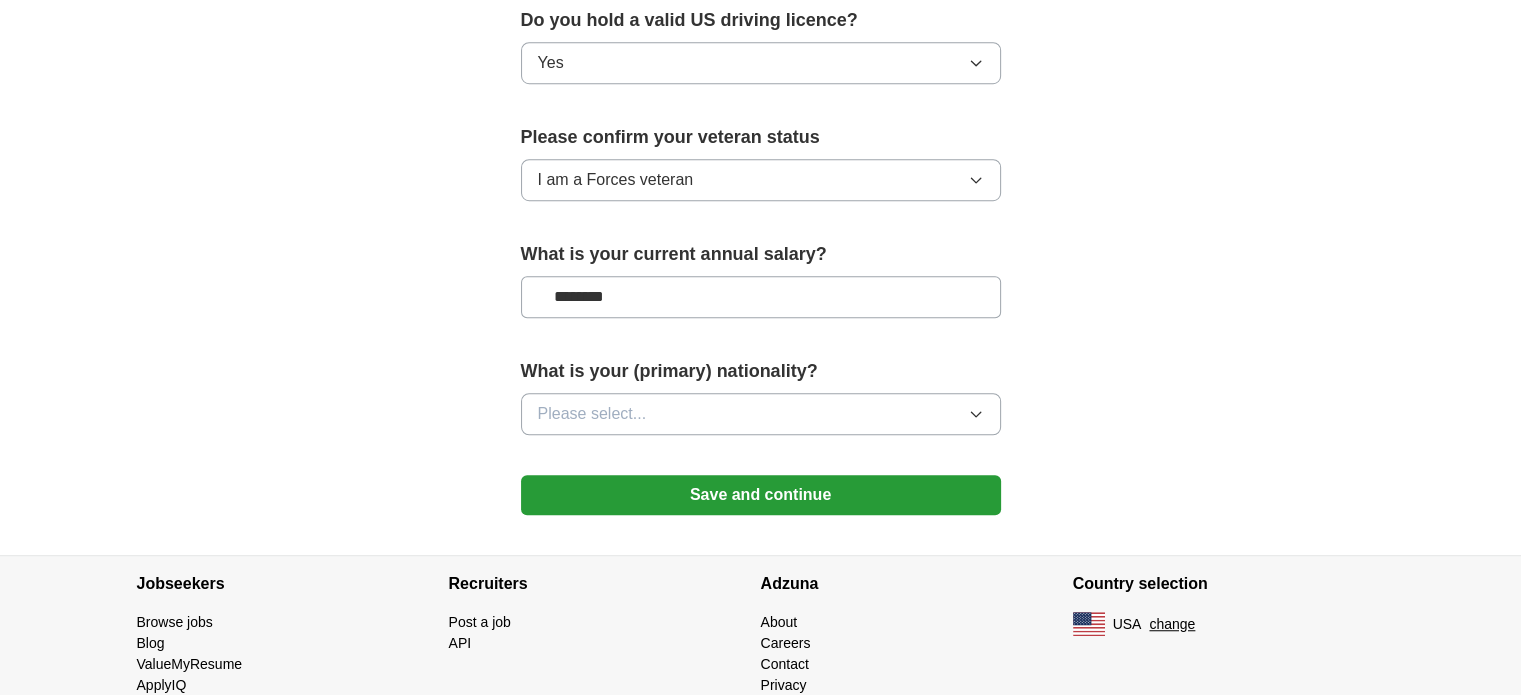 type on "********" 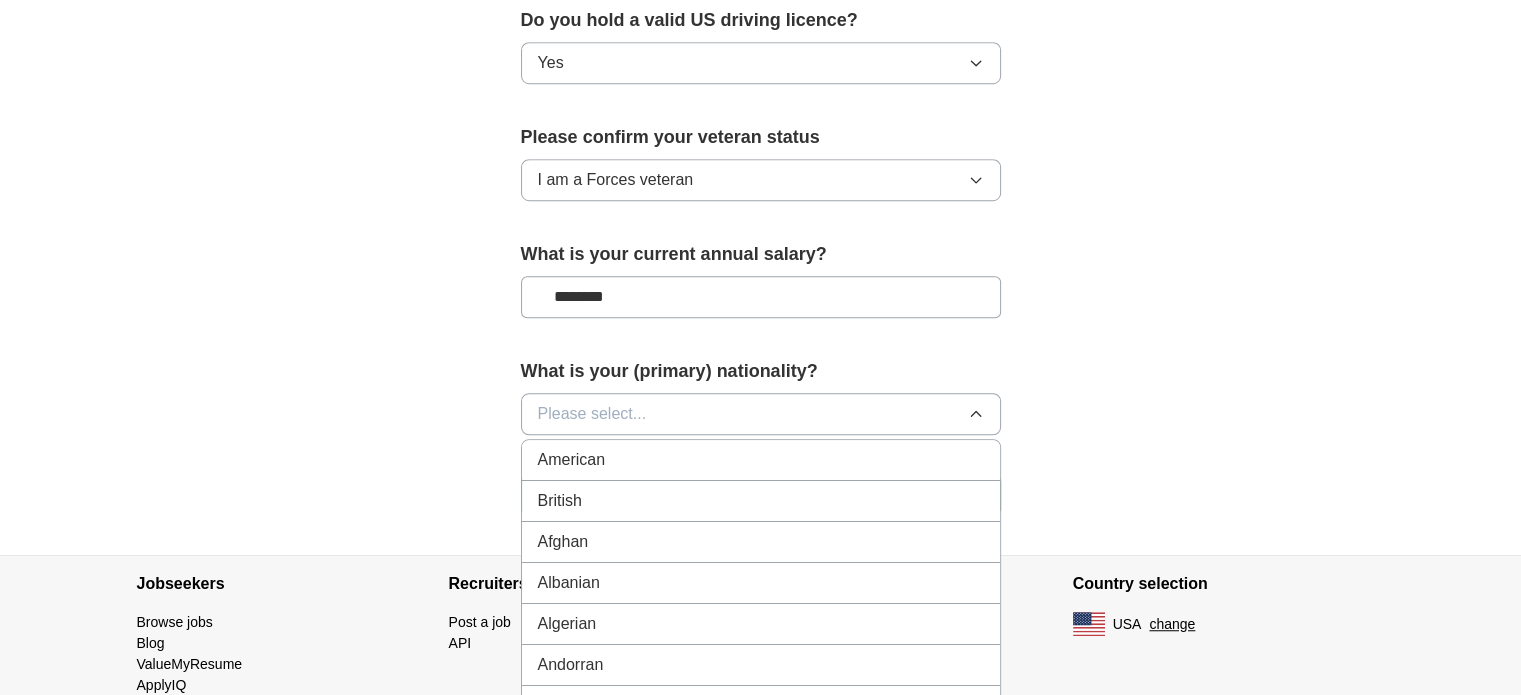 click on "American" at bounding box center (761, 460) 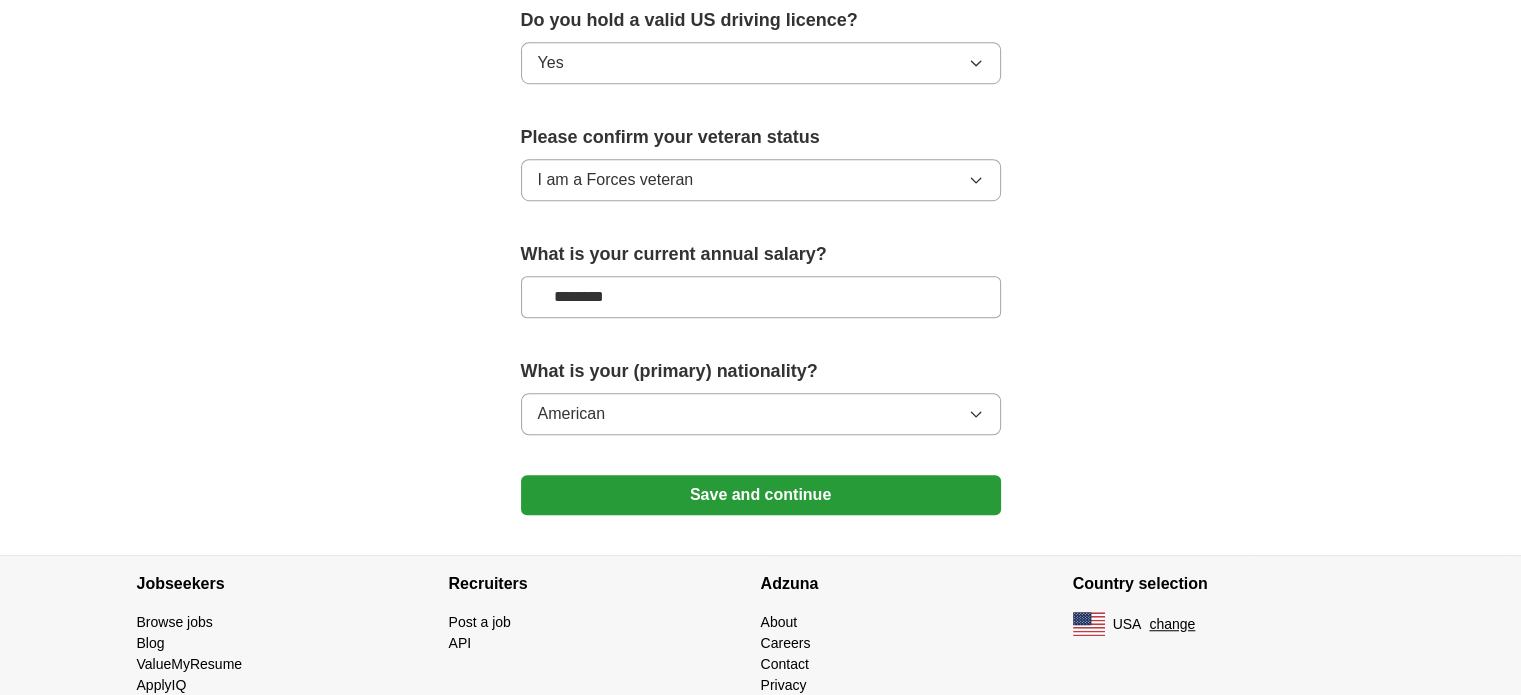 click on "Save and continue" at bounding box center (761, 495) 